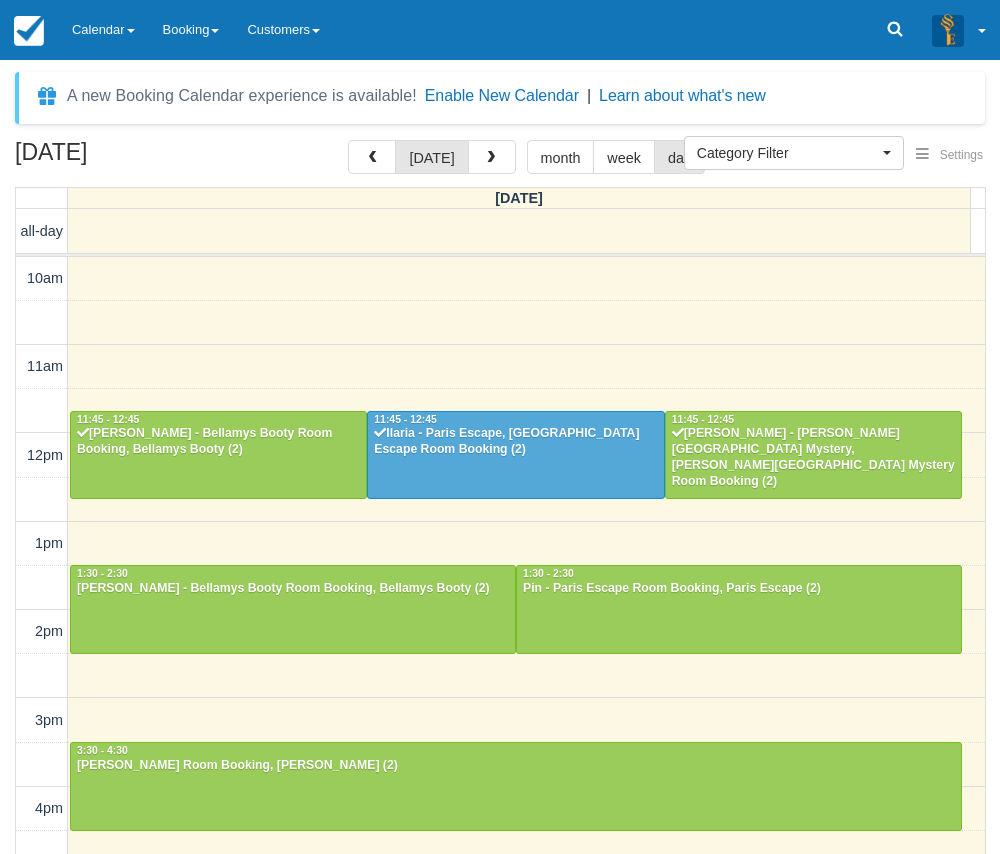 select 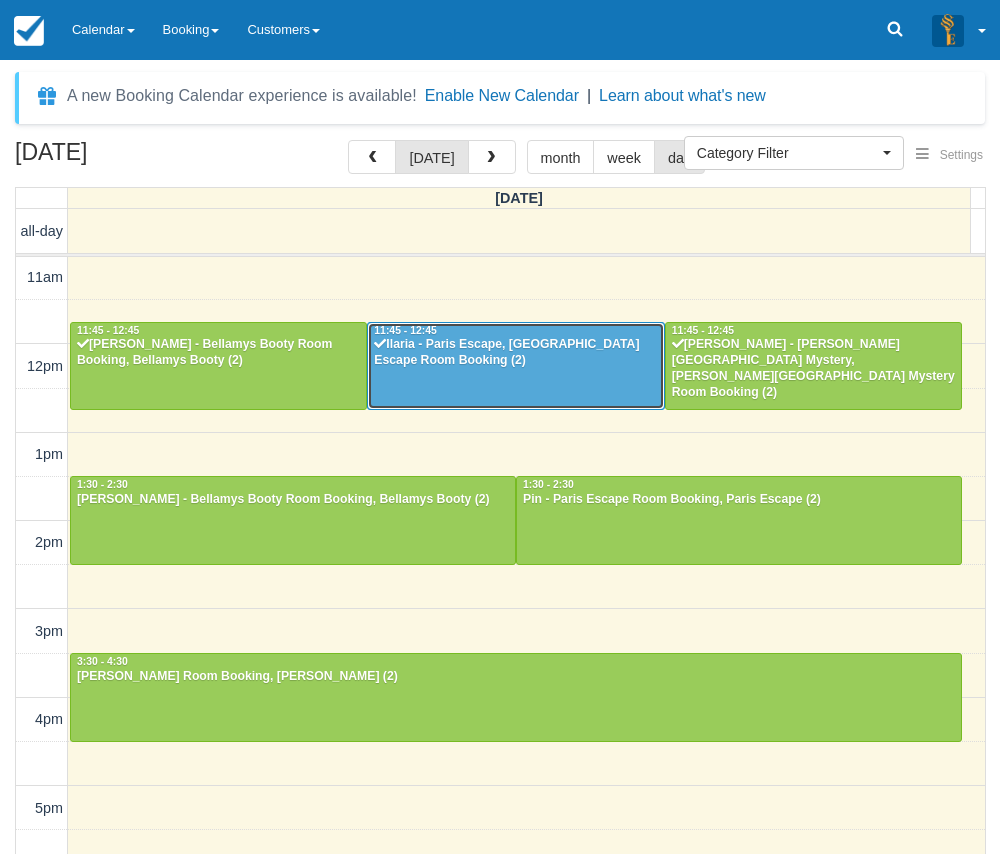 click on "Ilaria - Paris Escape, [GEOGRAPHIC_DATA] Escape Room Booking (2)" at bounding box center (515, 353) 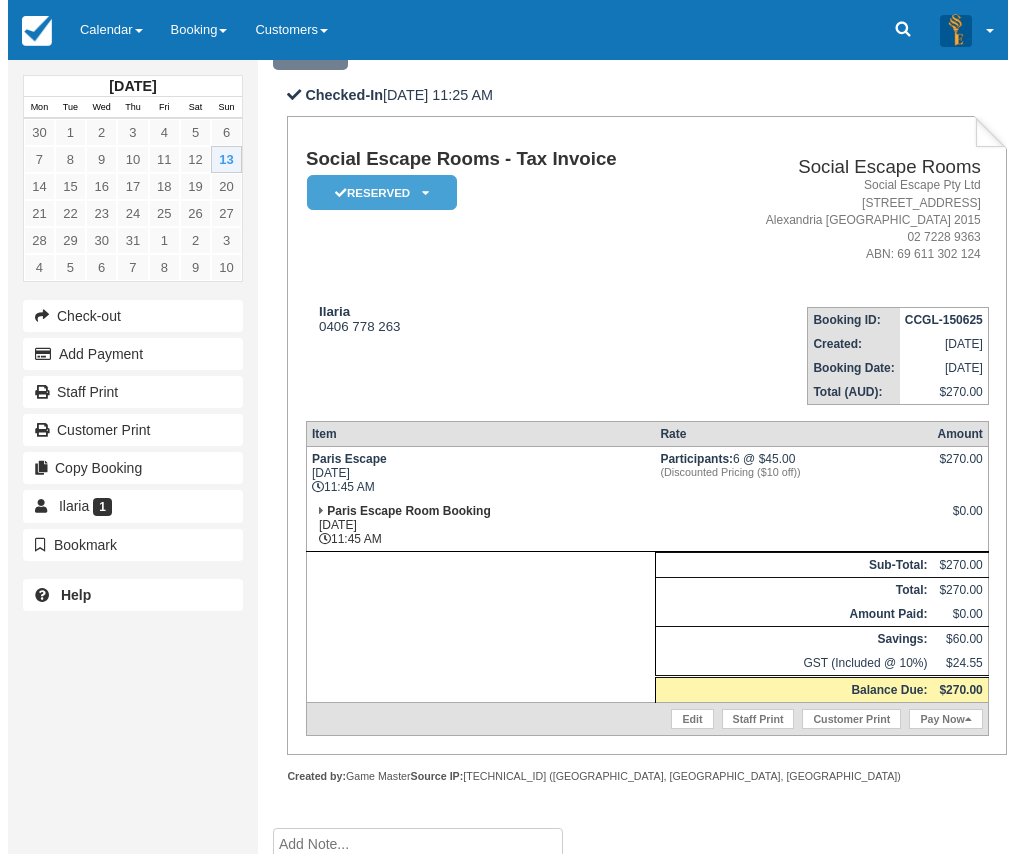 scroll, scrollTop: 218, scrollLeft: 0, axis: vertical 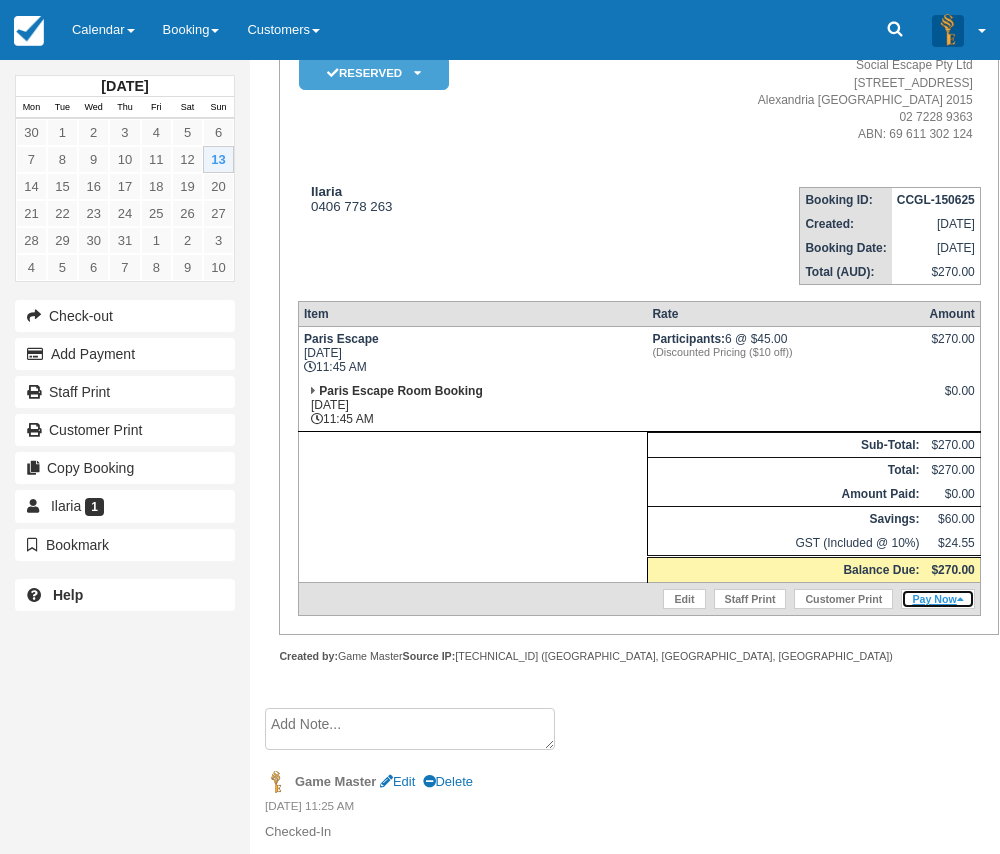 click on "Pay Now" at bounding box center (937, 599) 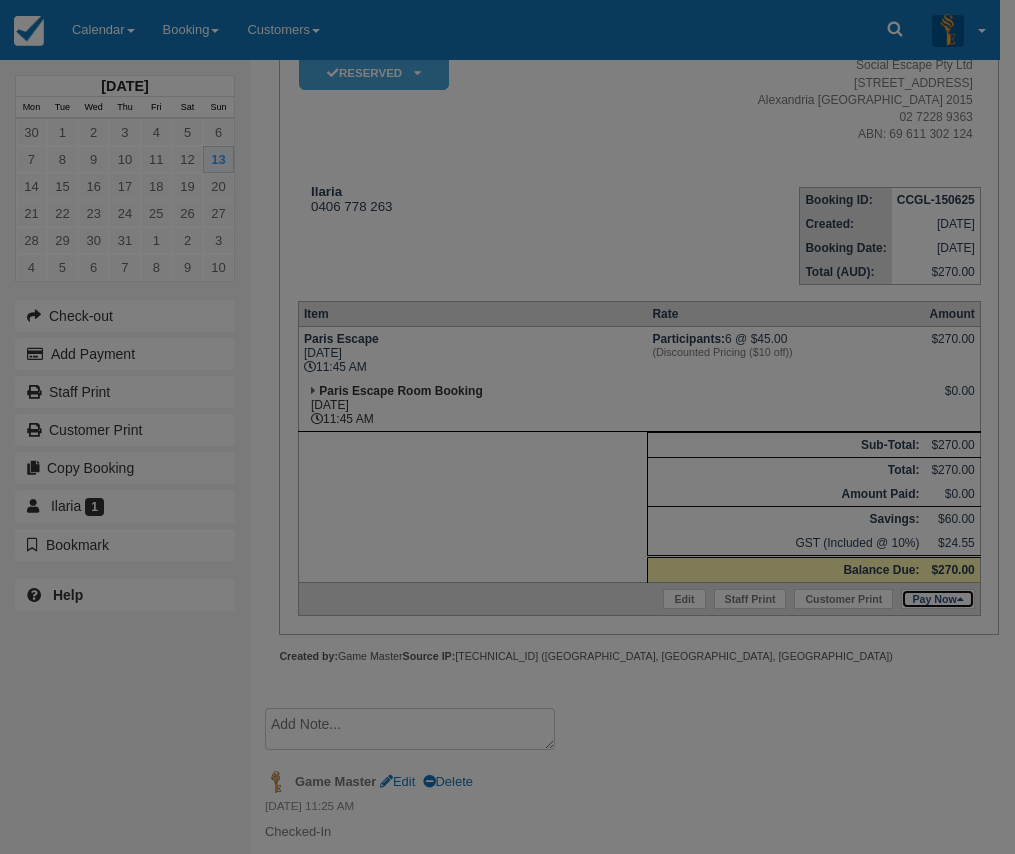 type on "13/07/2025" 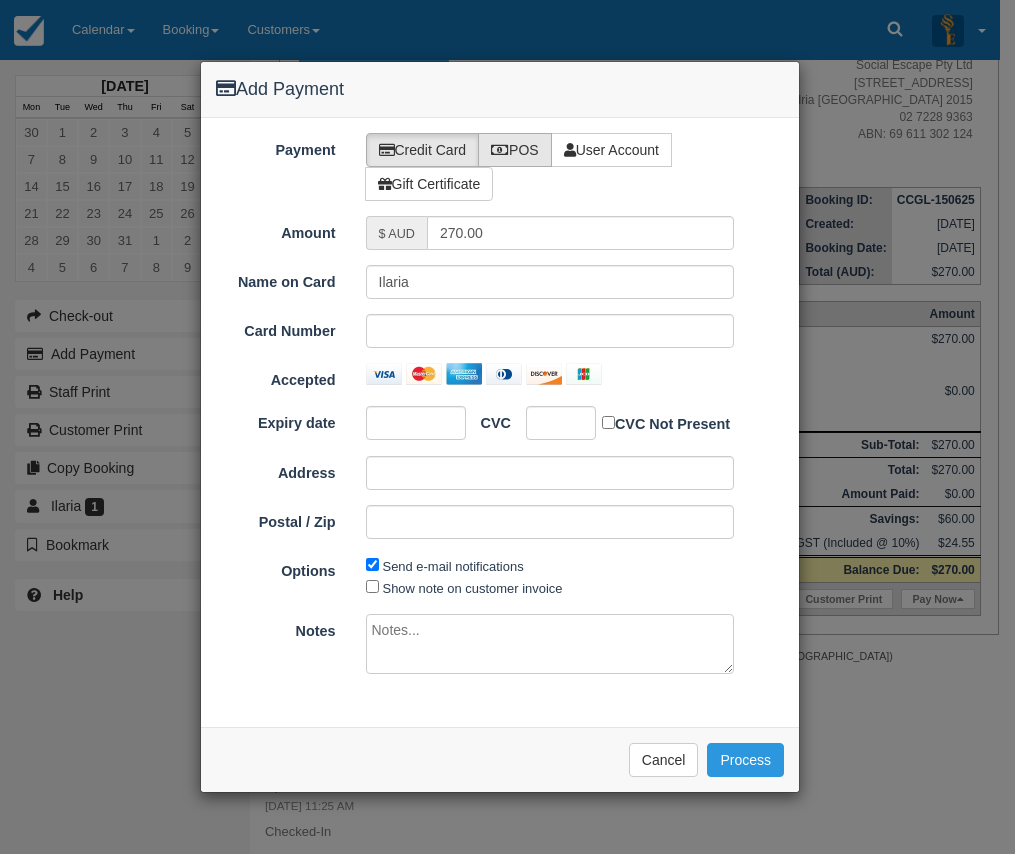 click at bounding box center [500, 150] 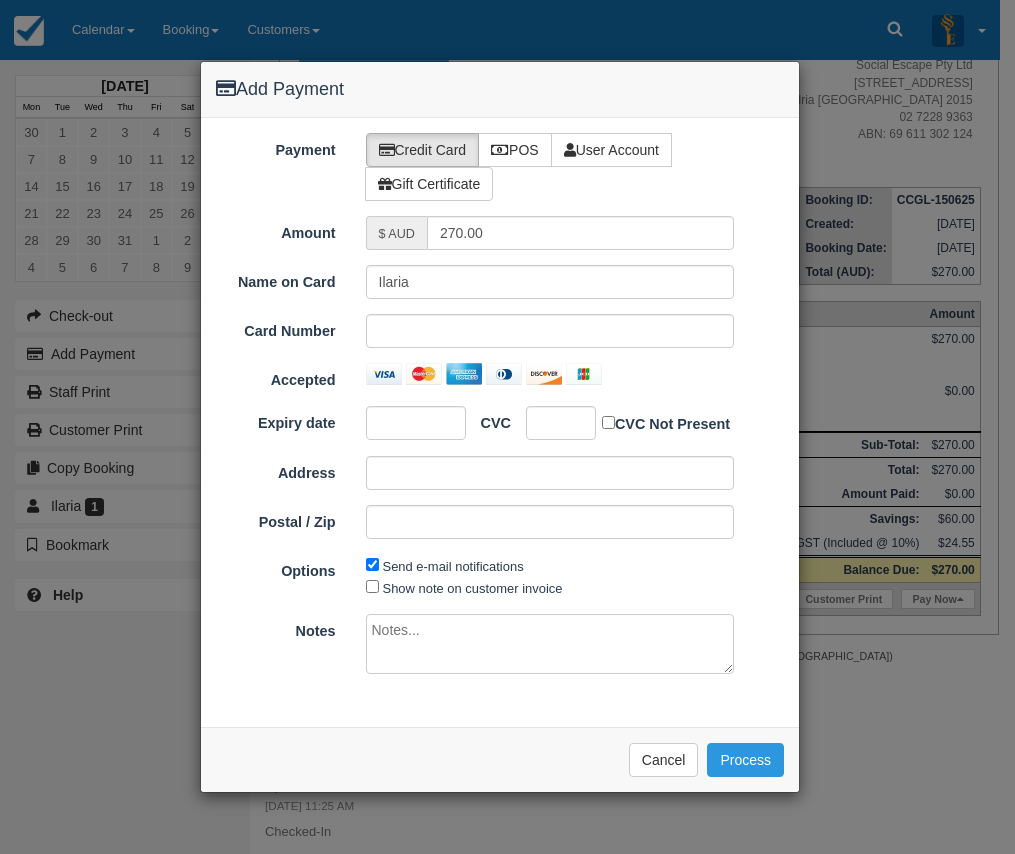 radio on "true" 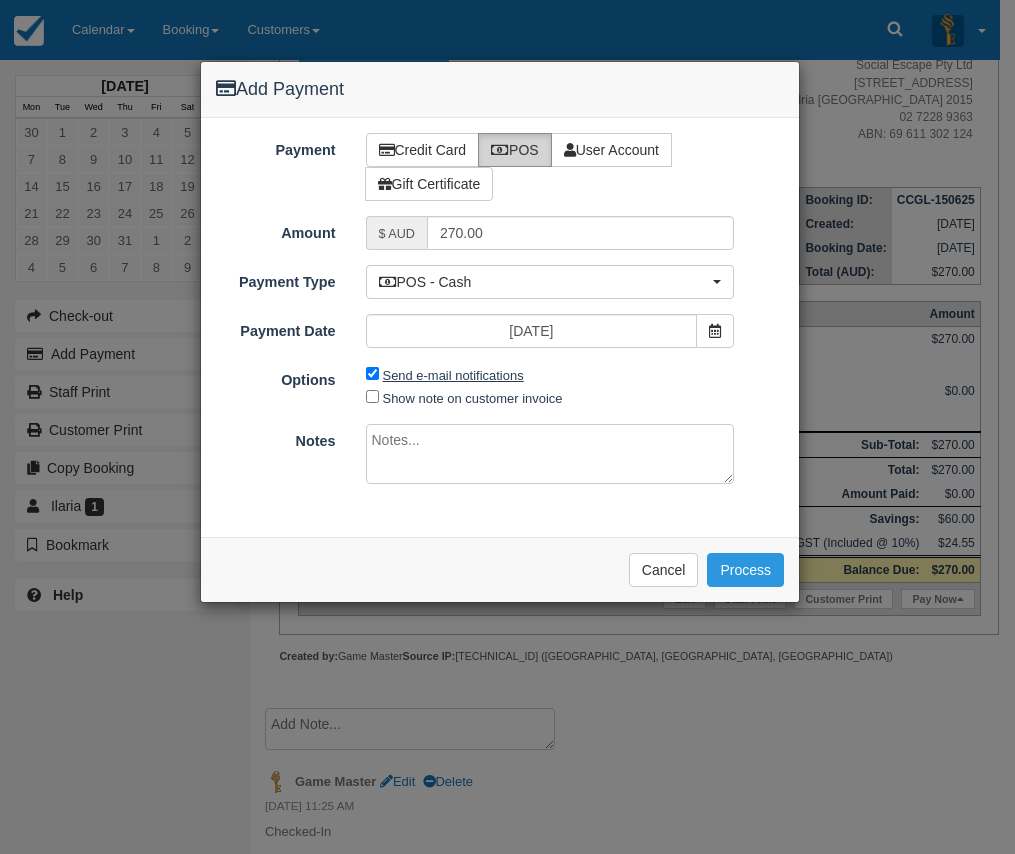 click on "Send e-mail notifications" at bounding box center [453, 375] 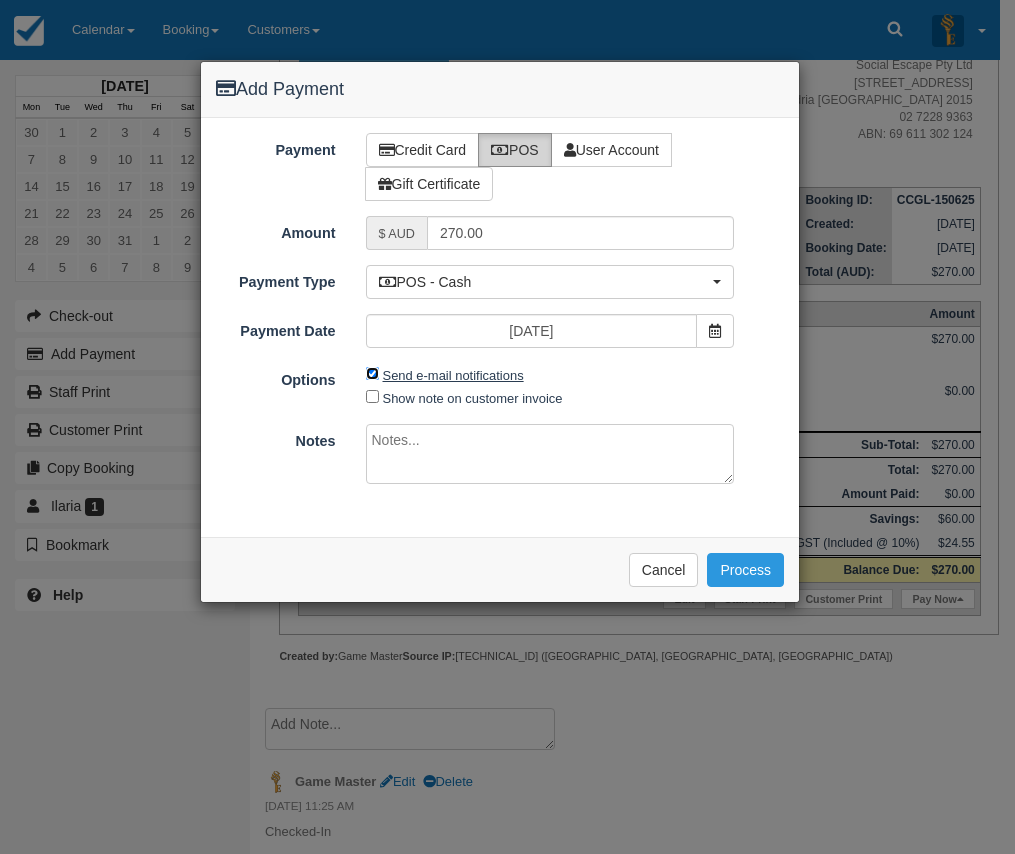 click on "Send e-mail notifications" at bounding box center [372, 373] 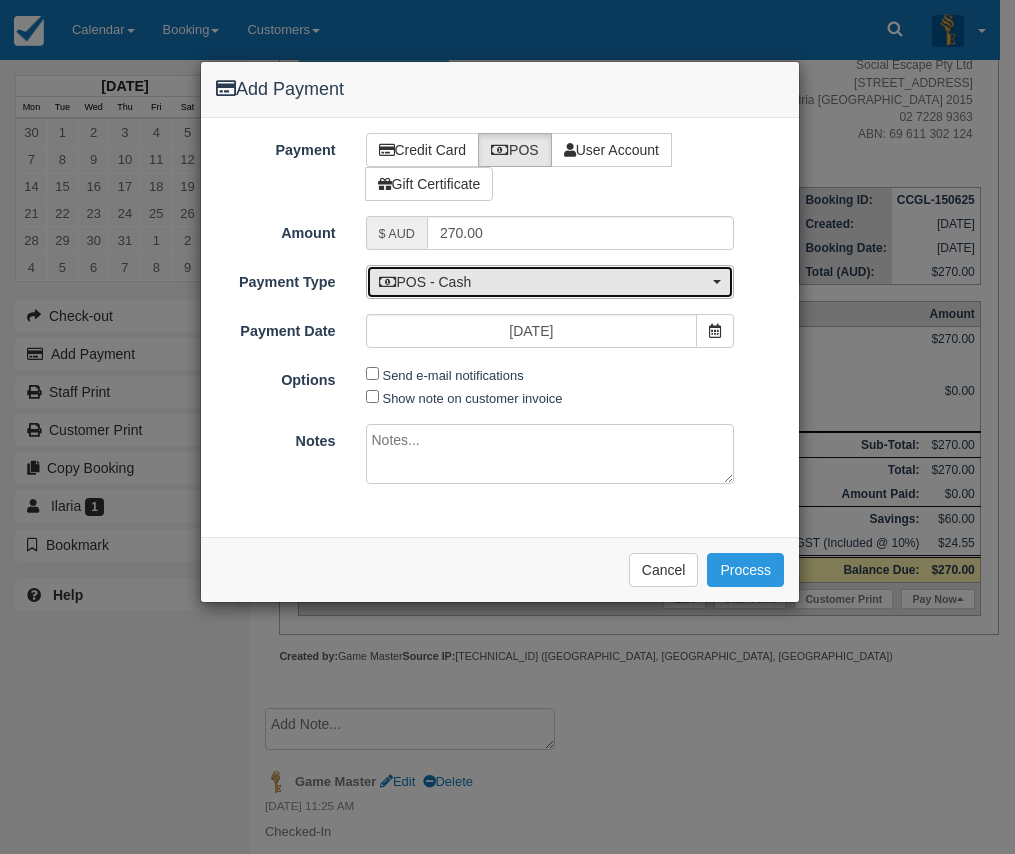click on "POS - Cash" at bounding box center [544, 282] 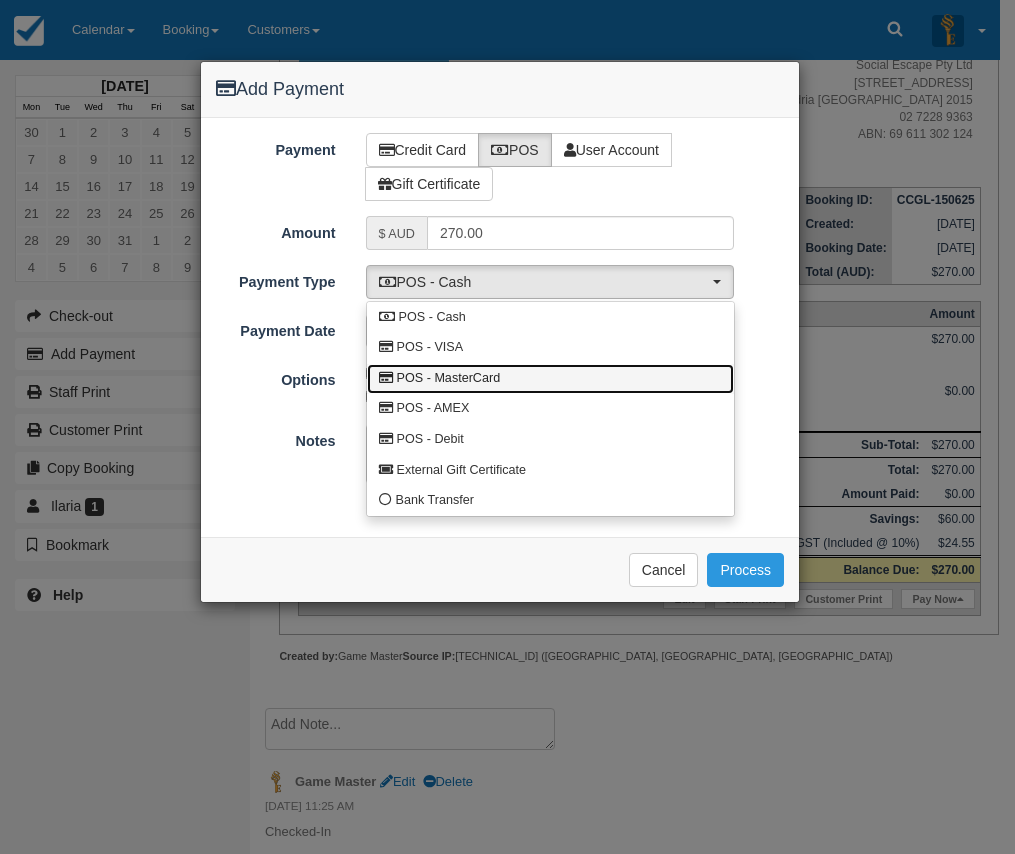 click on "POS - MasterCard" at bounding box center (449, 379) 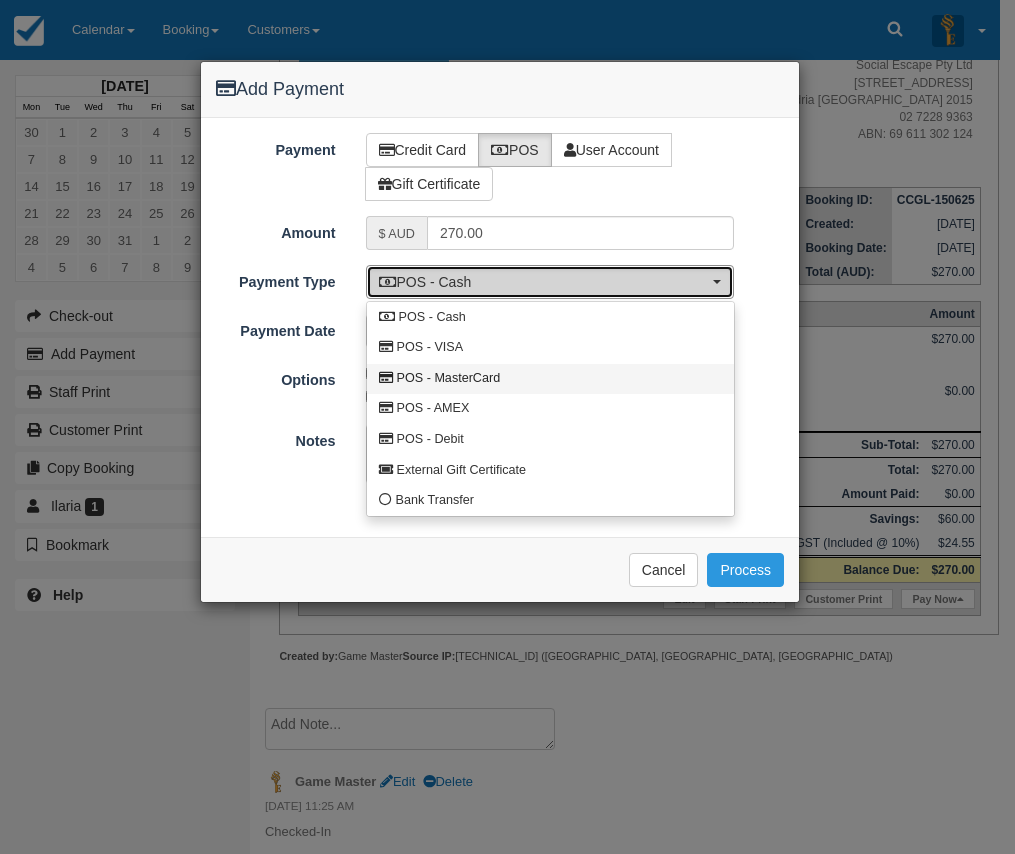 select on "MC" 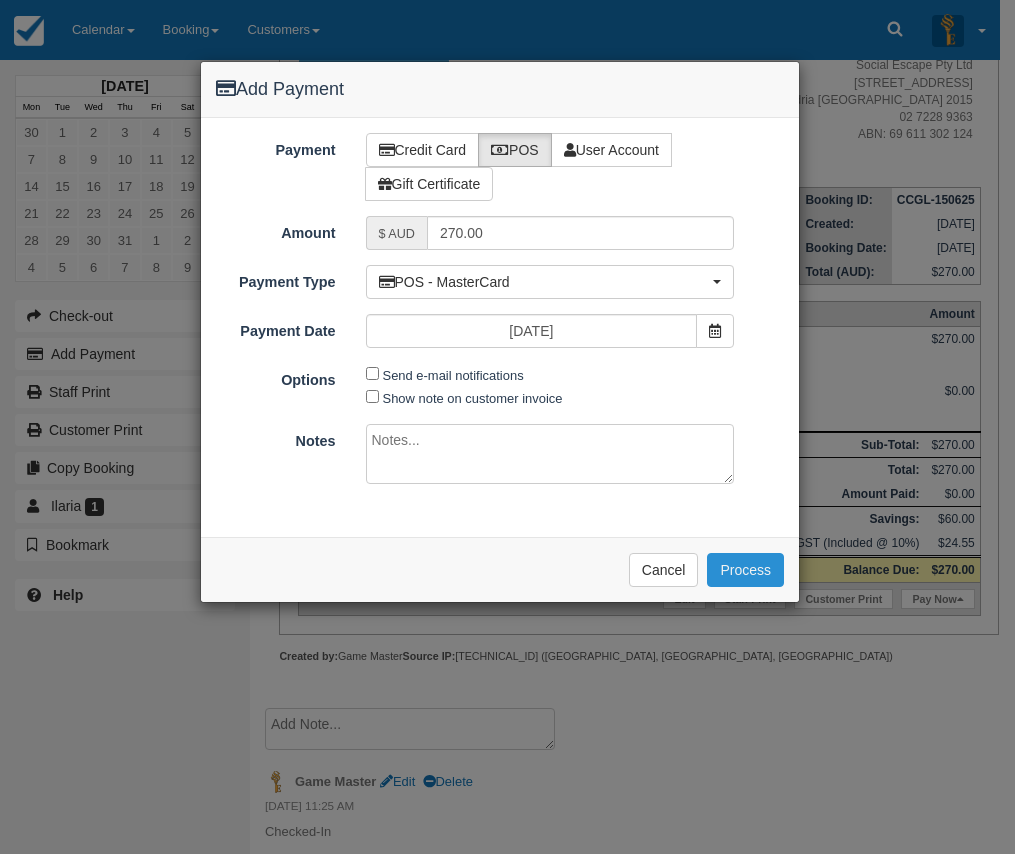 click on "Process" at bounding box center (745, 570) 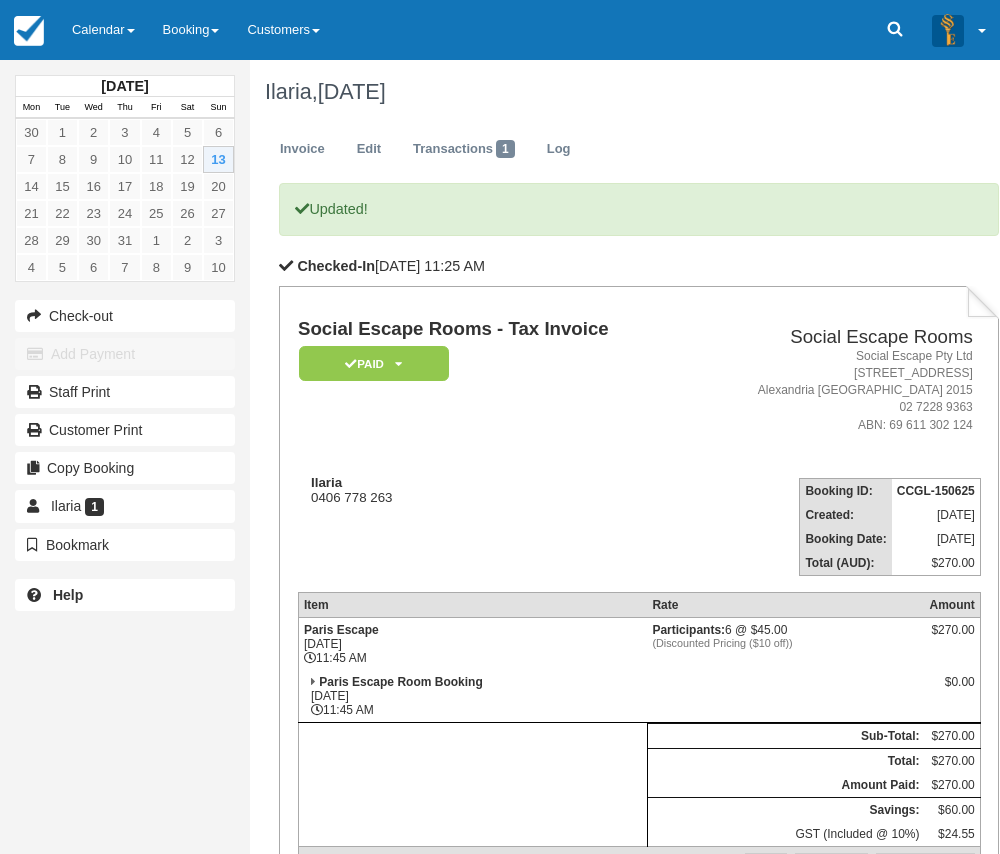 scroll, scrollTop: 0, scrollLeft: 0, axis: both 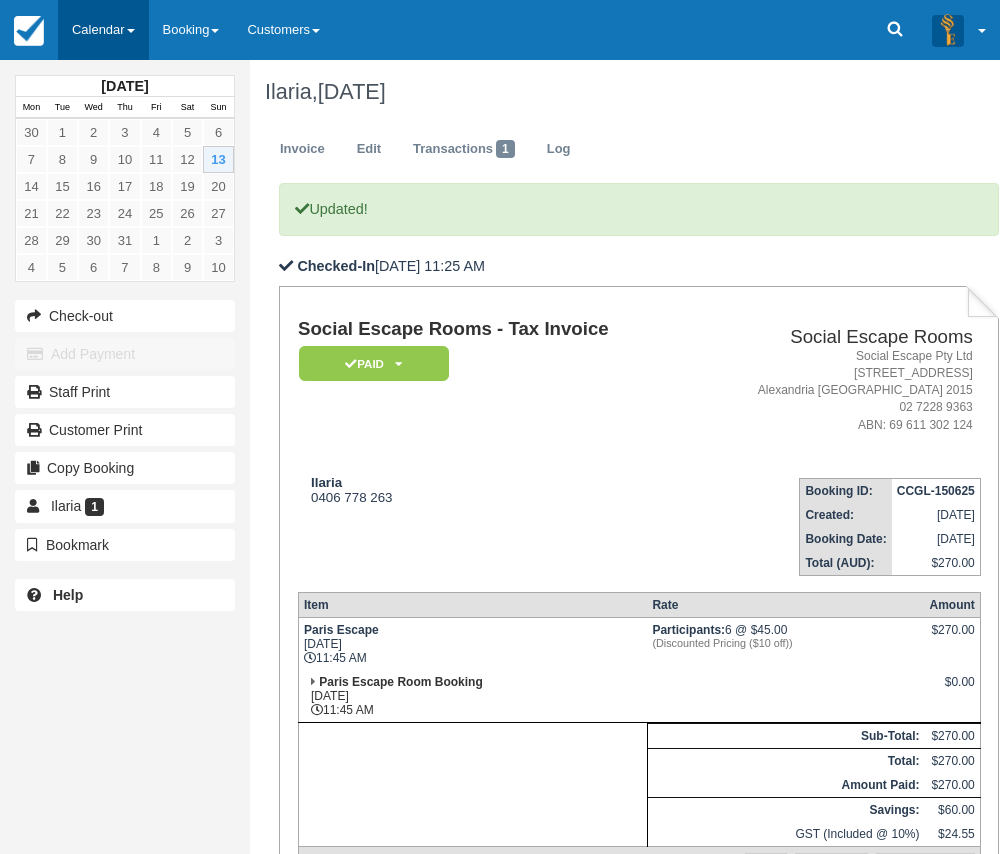 click on "Calendar" at bounding box center [103, 30] 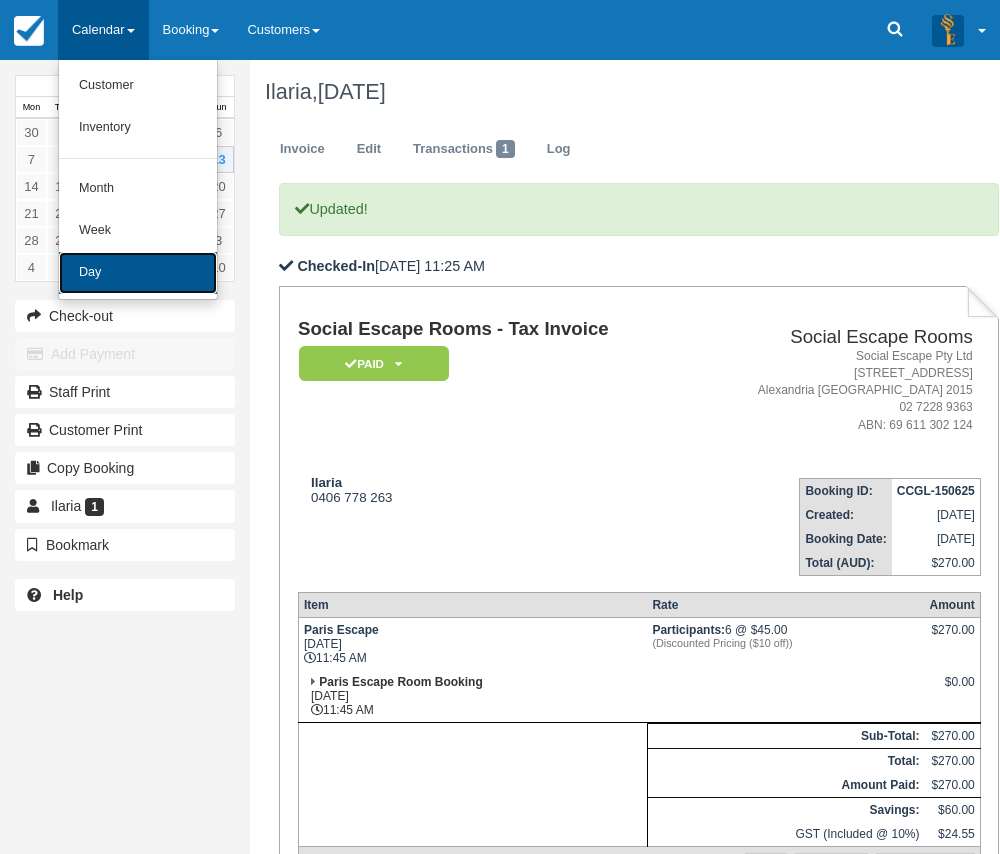 click on "Day" at bounding box center [138, 273] 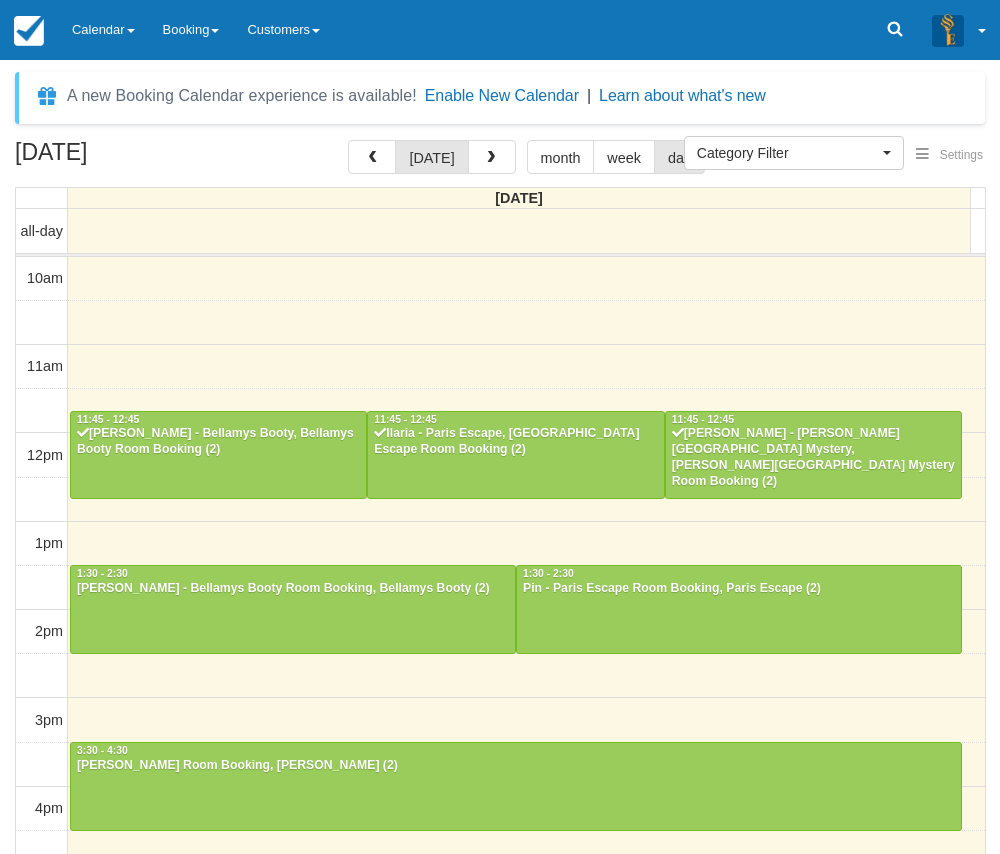 select 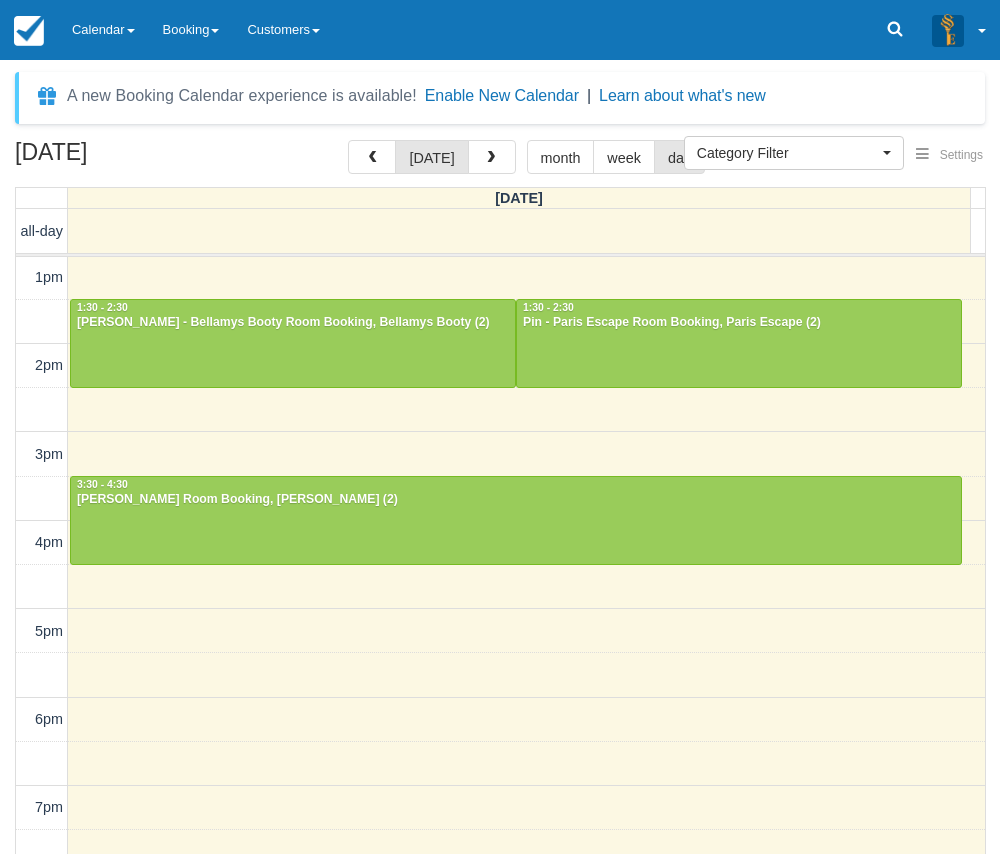 click on "Menu
Calendar
Customer
Inventory
Month
Week
Day
Booking
Notes
New Booking
Merchandise
Game Resources
Staff Resources
Escape Rooms
Gift Certificates Beta Testing" at bounding box center (500, 427) 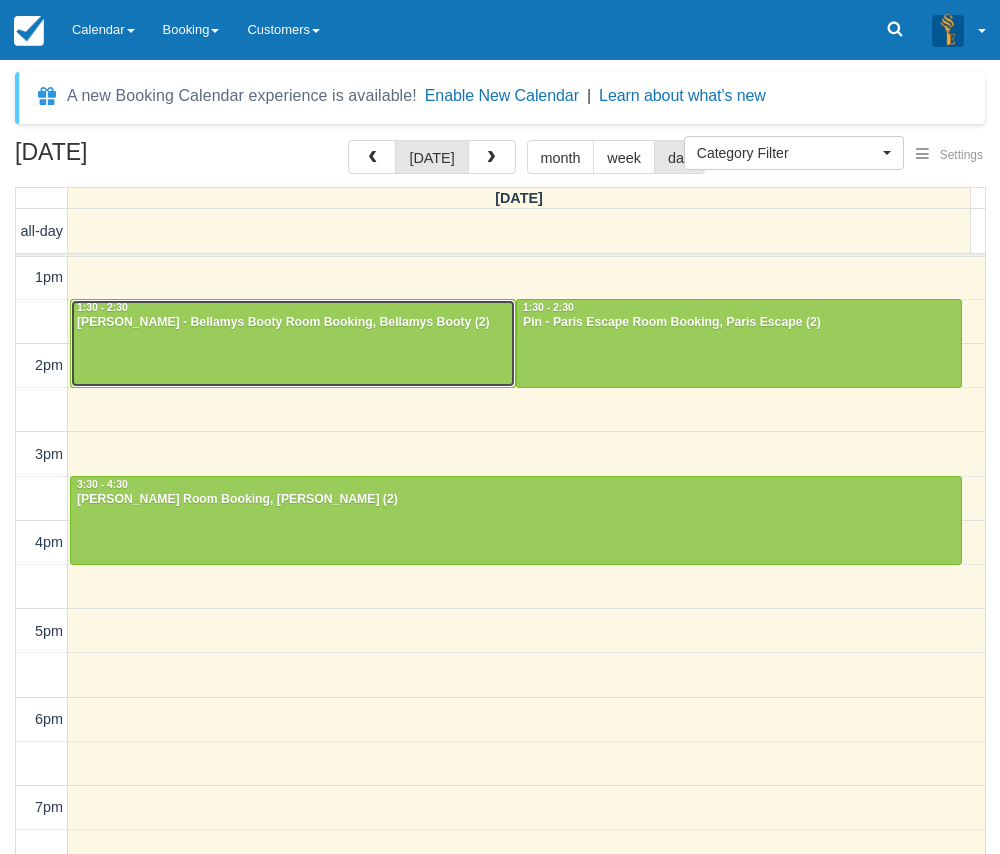 click at bounding box center [293, 343] 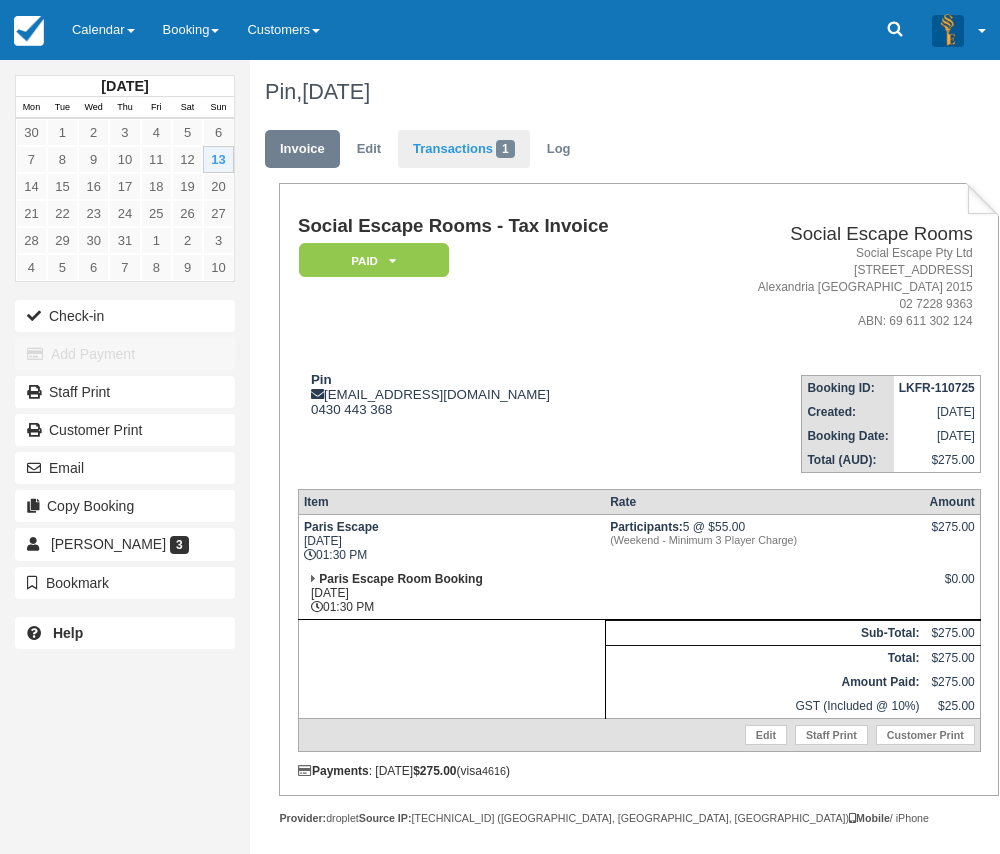 scroll, scrollTop: 0, scrollLeft: 0, axis: both 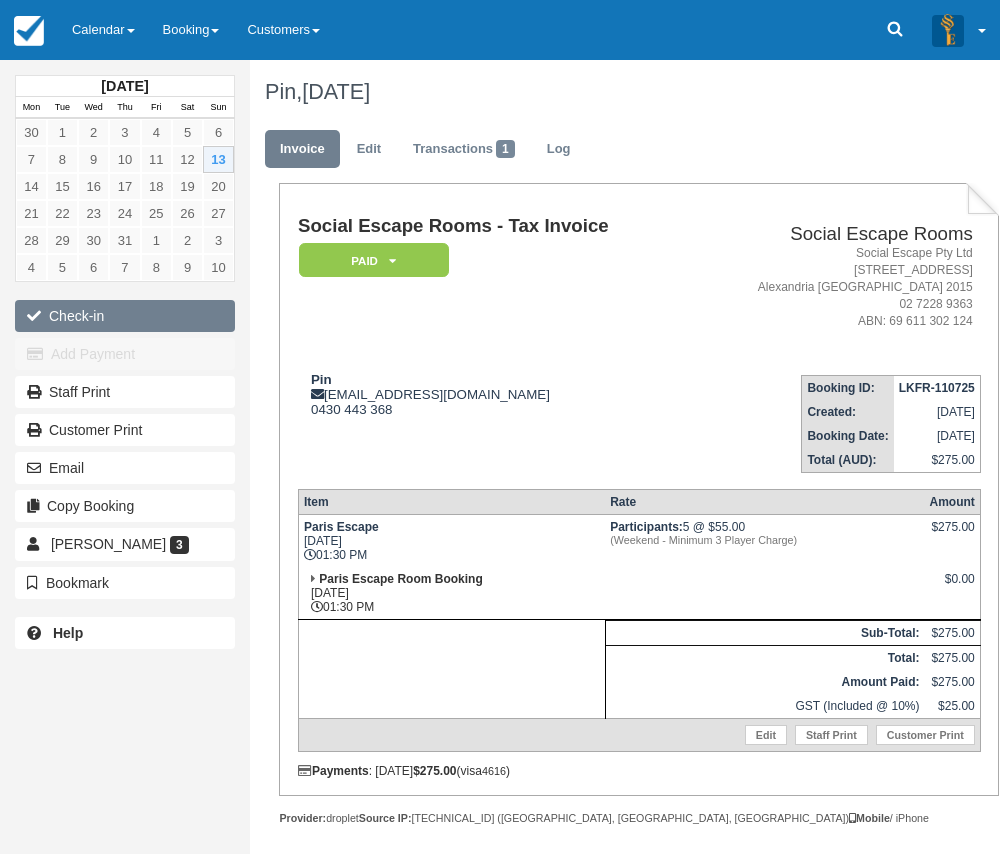 click on "Check-in" at bounding box center [125, 316] 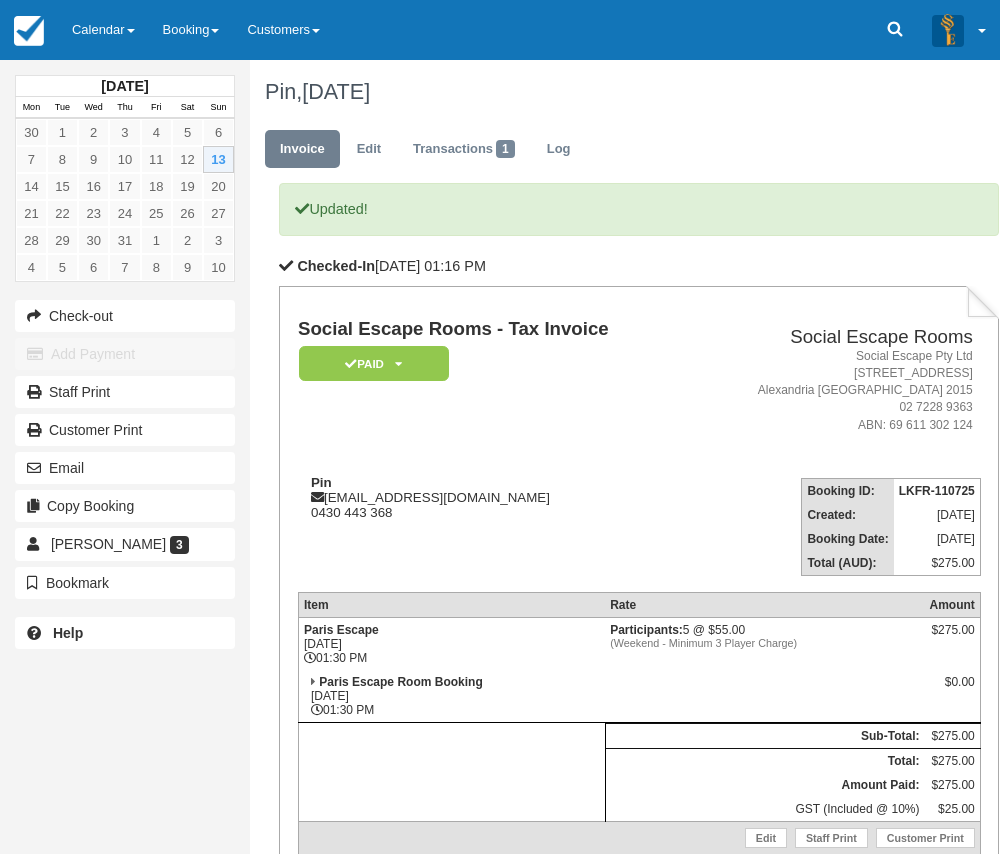 scroll, scrollTop: 0, scrollLeft: 0, axis: both 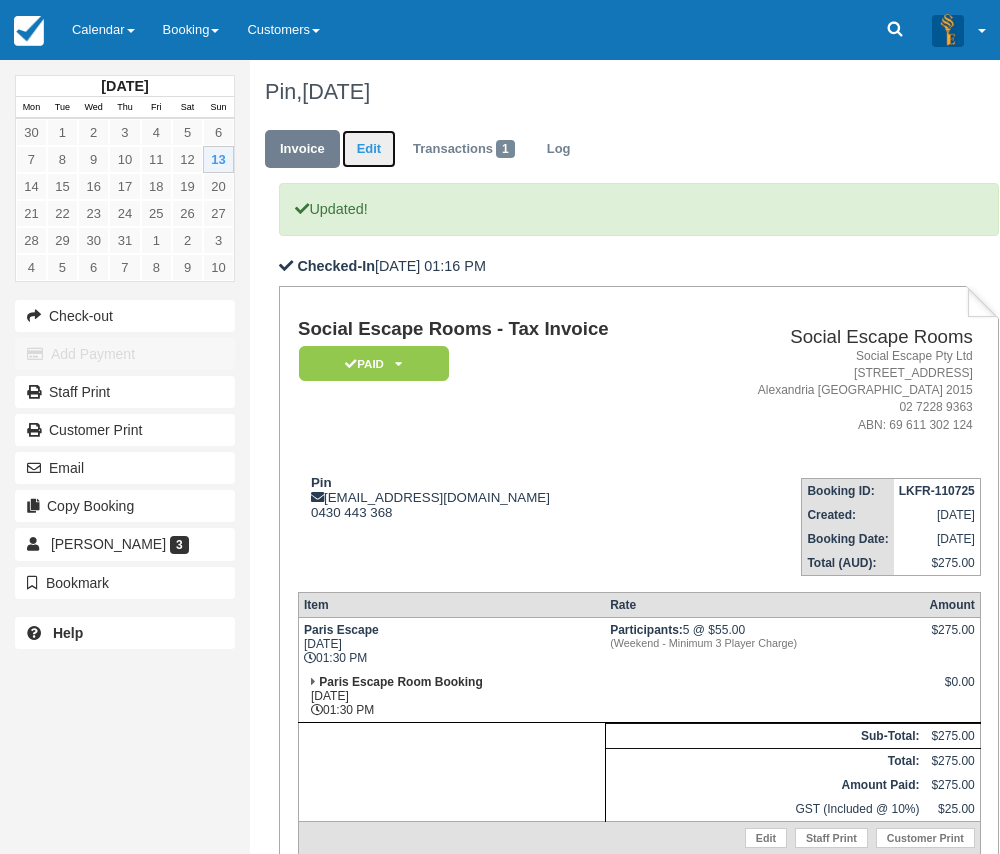 click on "Edit" at bounding box center [369, 149] 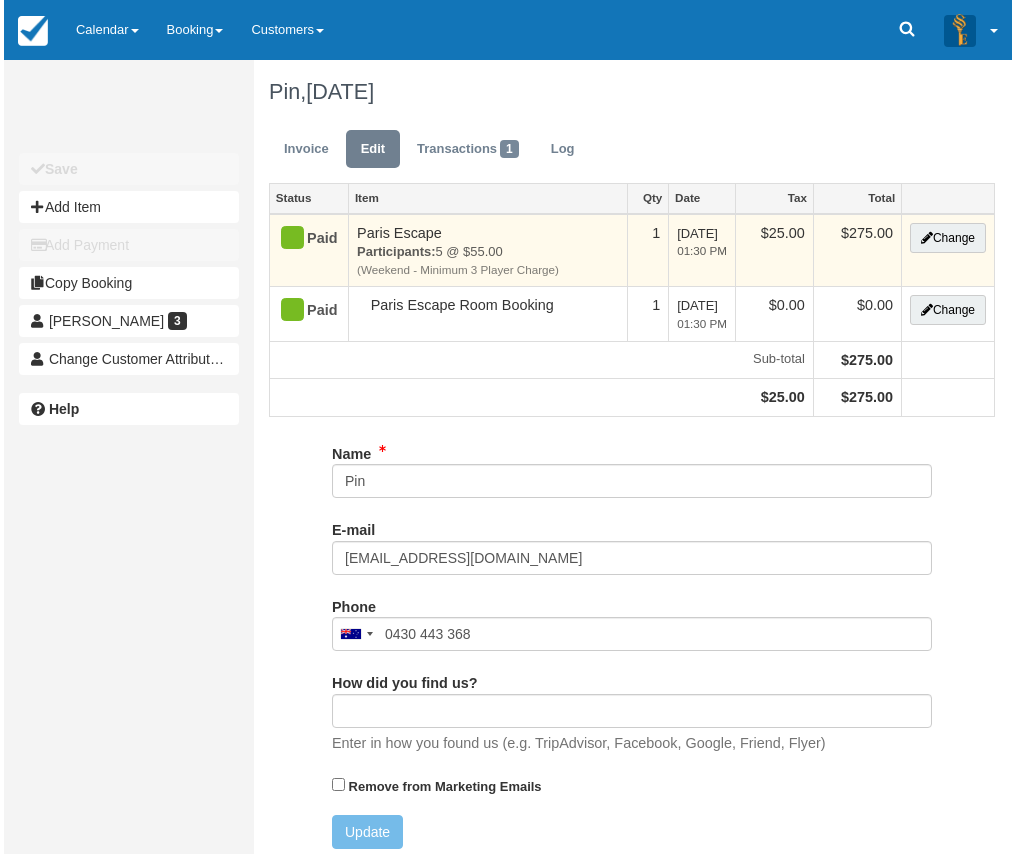 scroll, scrollTop: 0, scrollLeft: 0, axis: both 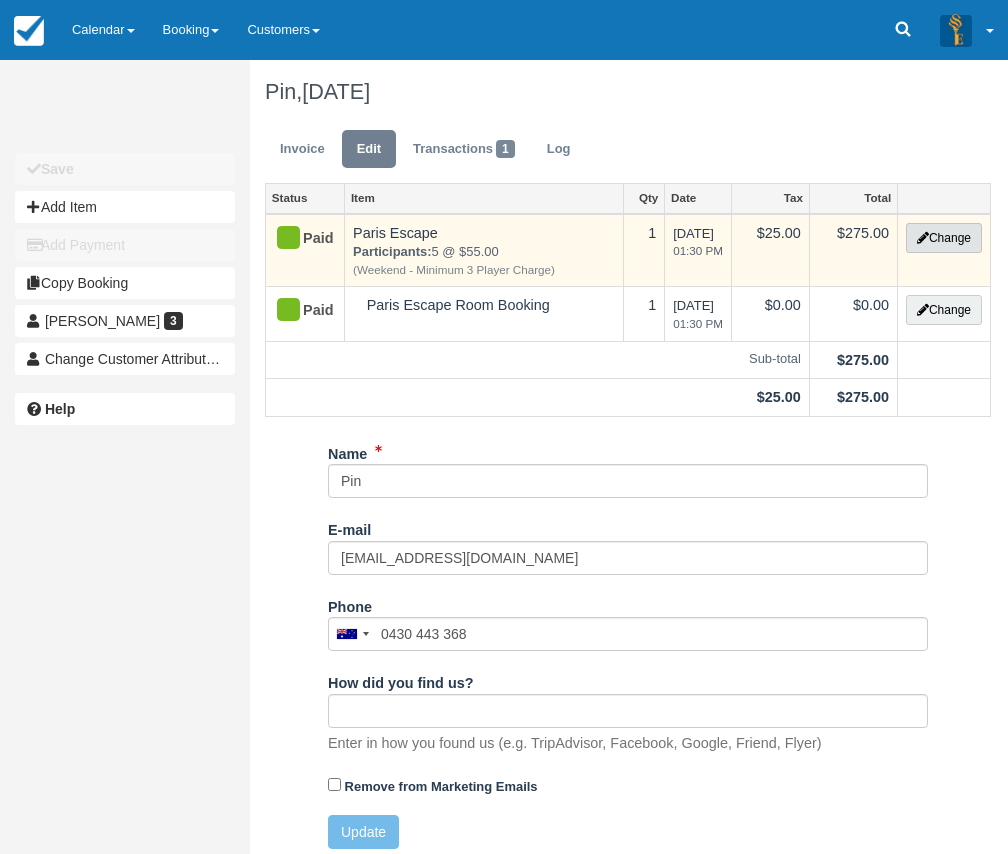 click on "Change" at bounding box center [944, 238] 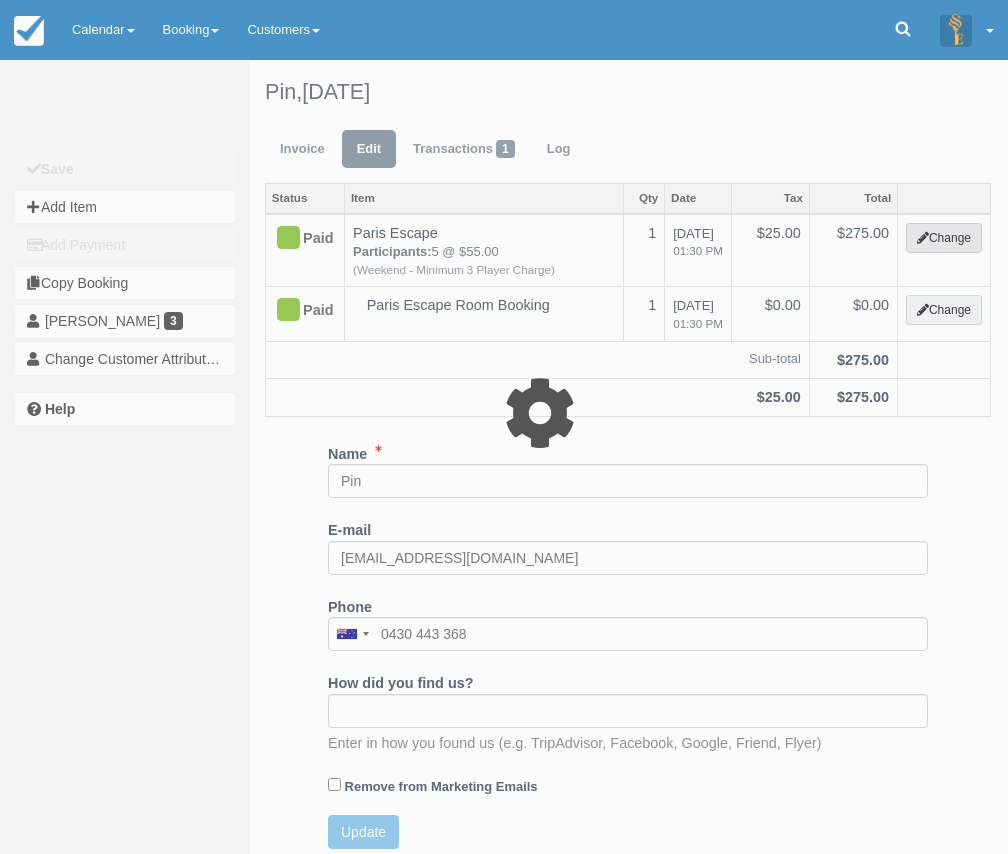select on "2" 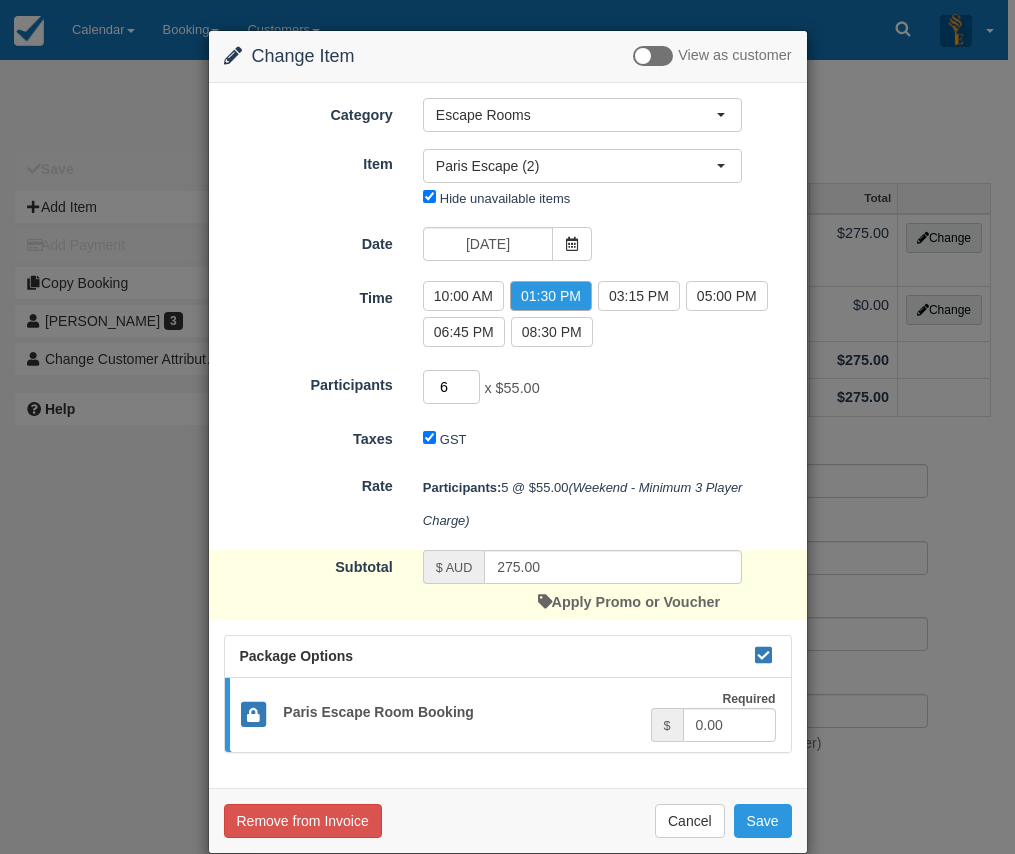 click on "6" at bounding box center (452, 387) 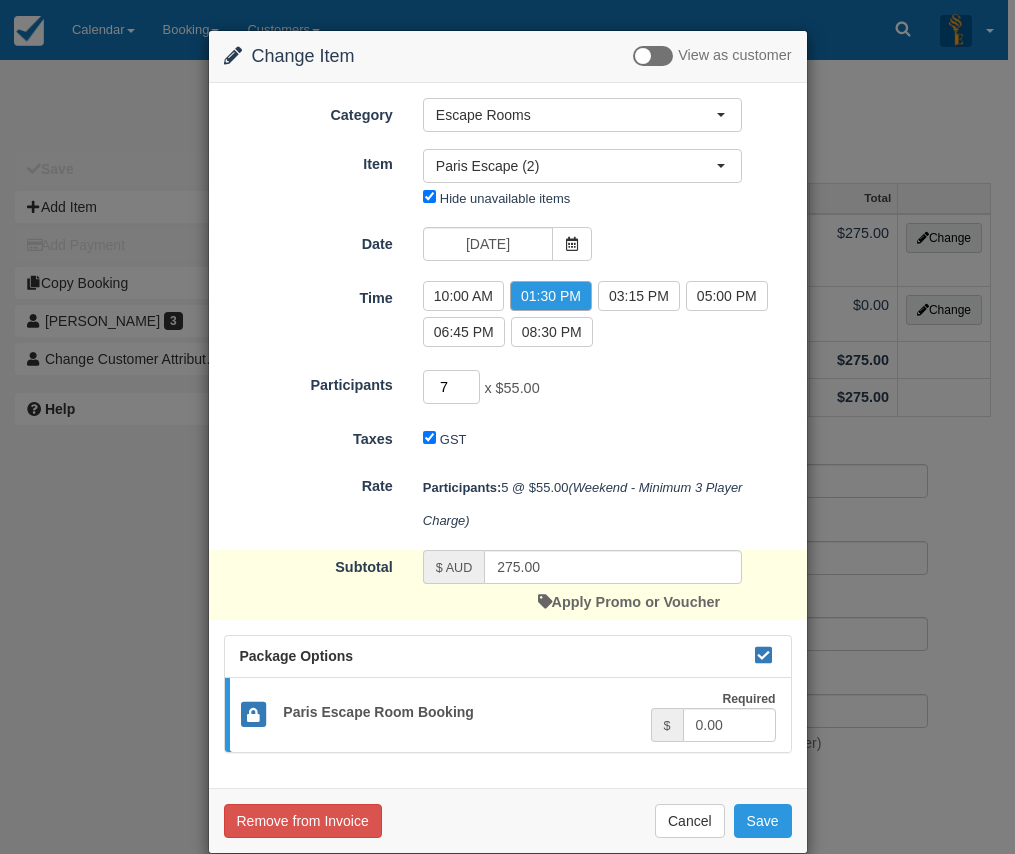 type on "7" 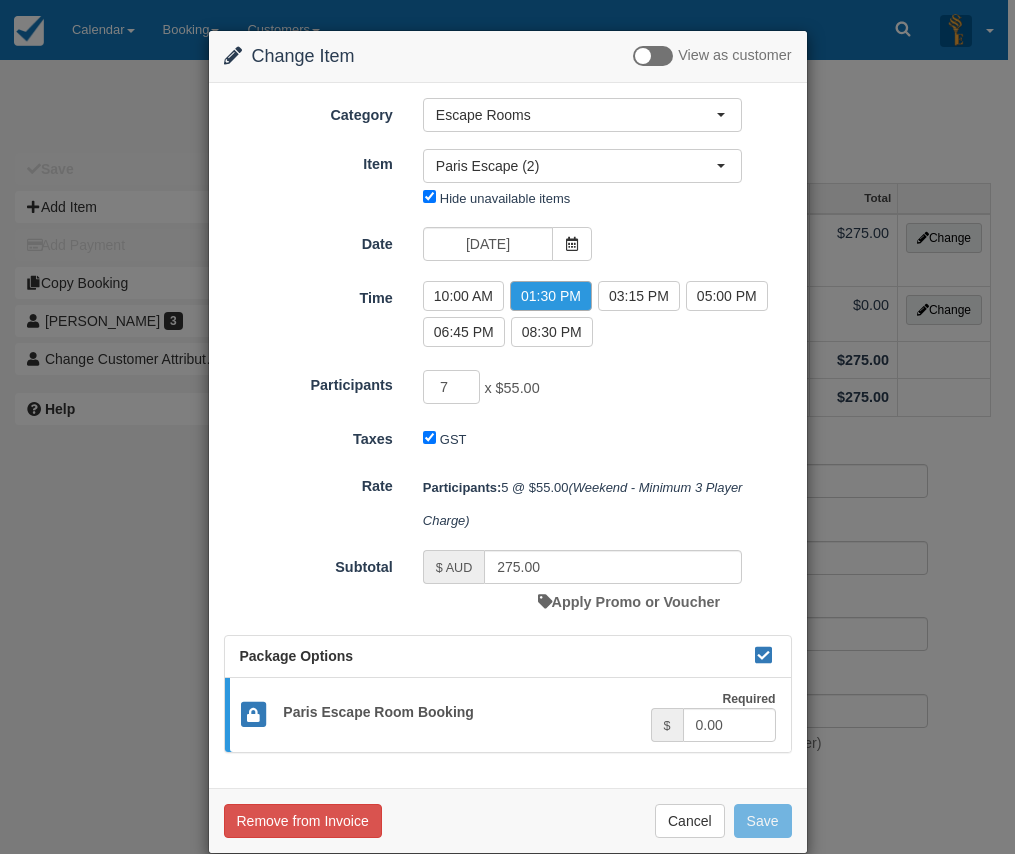 type on "385.00" 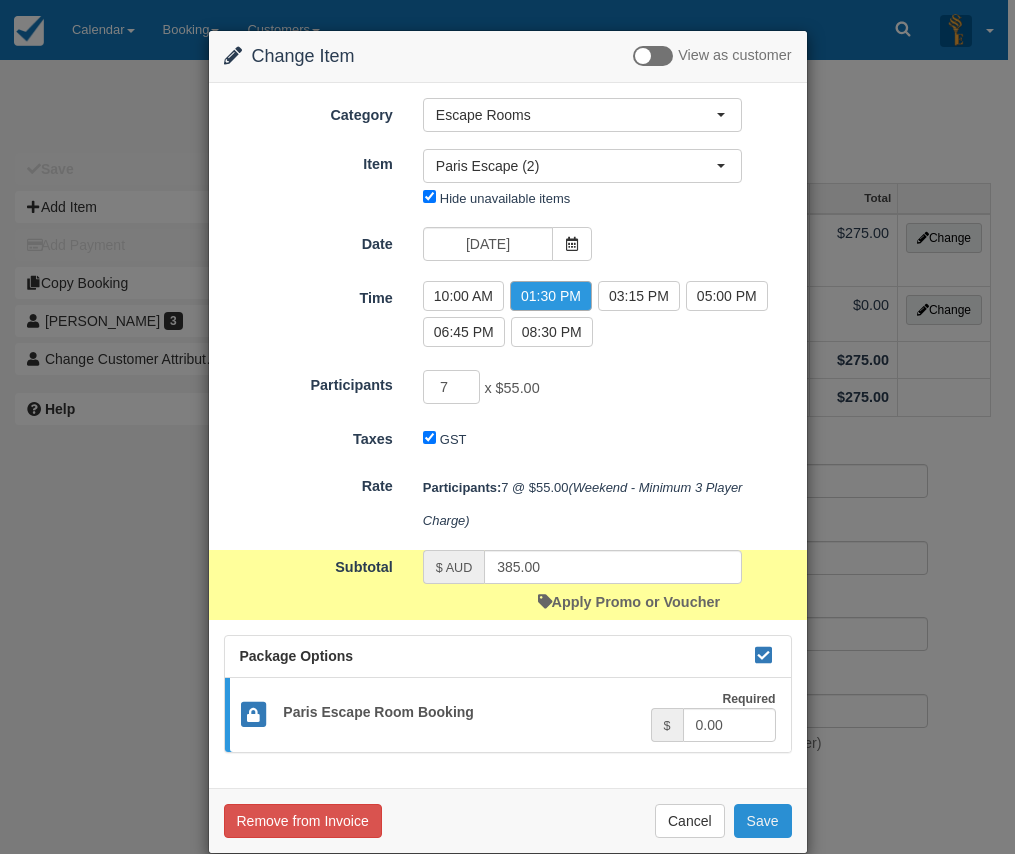 click on "Save" at bounding box center (763, 821) 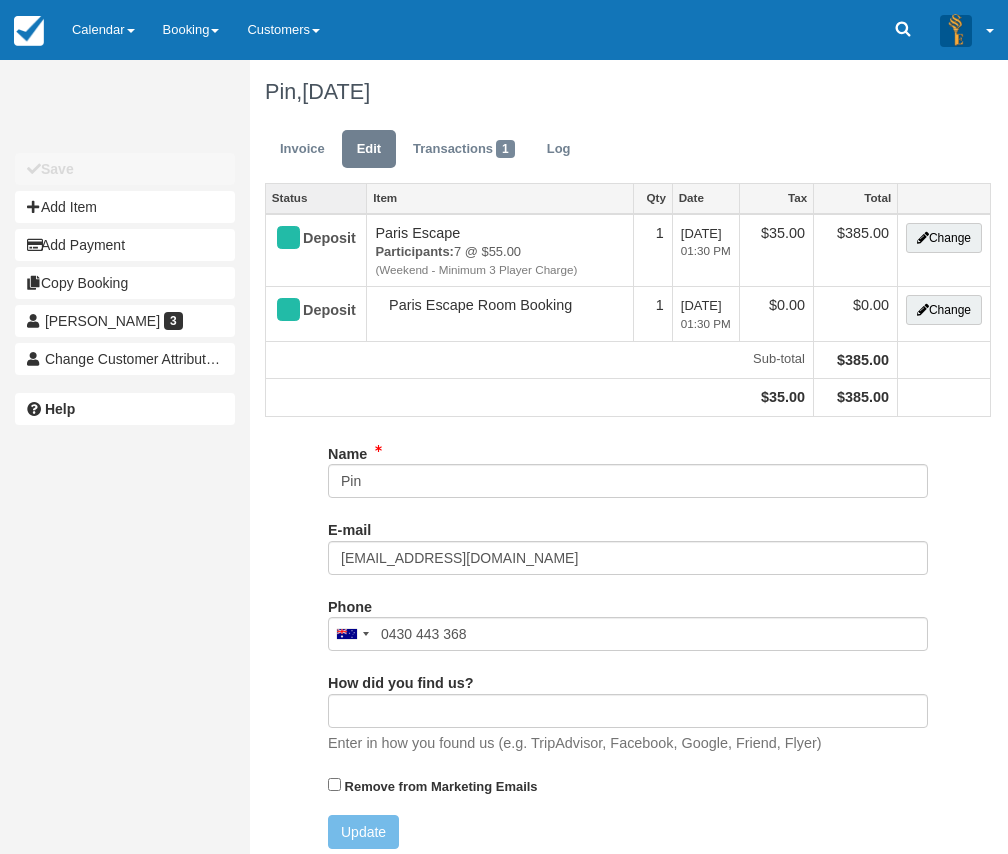 scroll, scrollTop: 0, scrollLeft: 0, axis: both 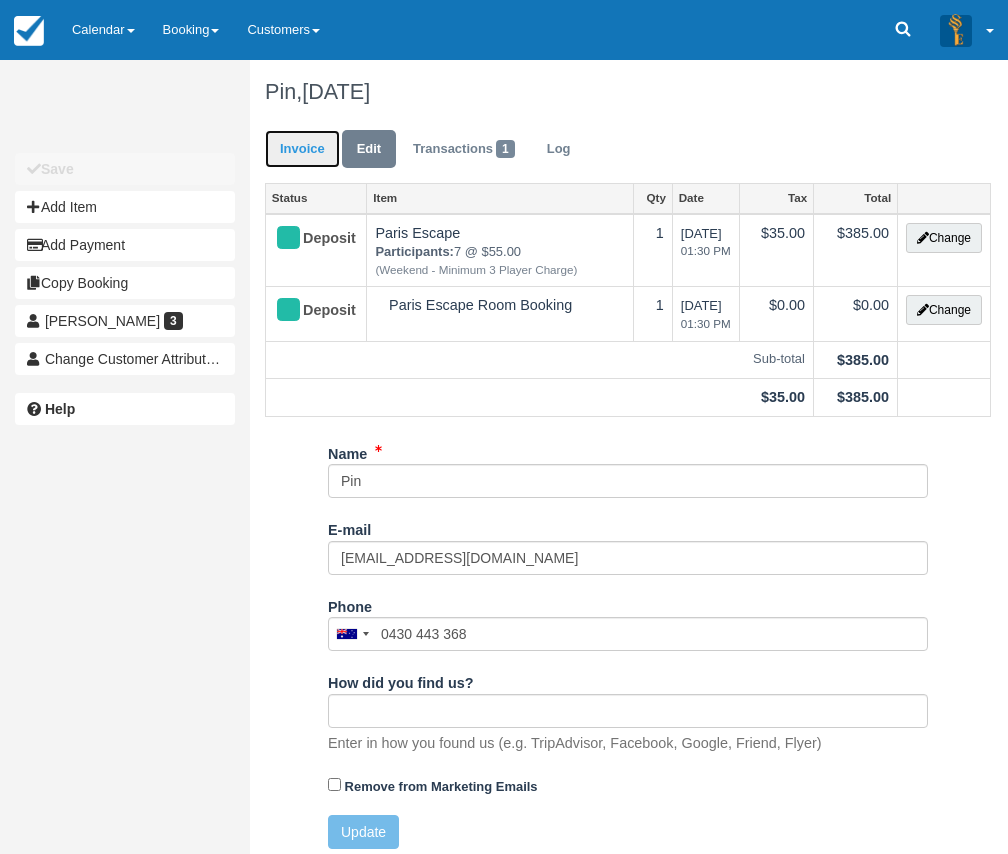 click on "Invoice" at bounding box center [302, 149] 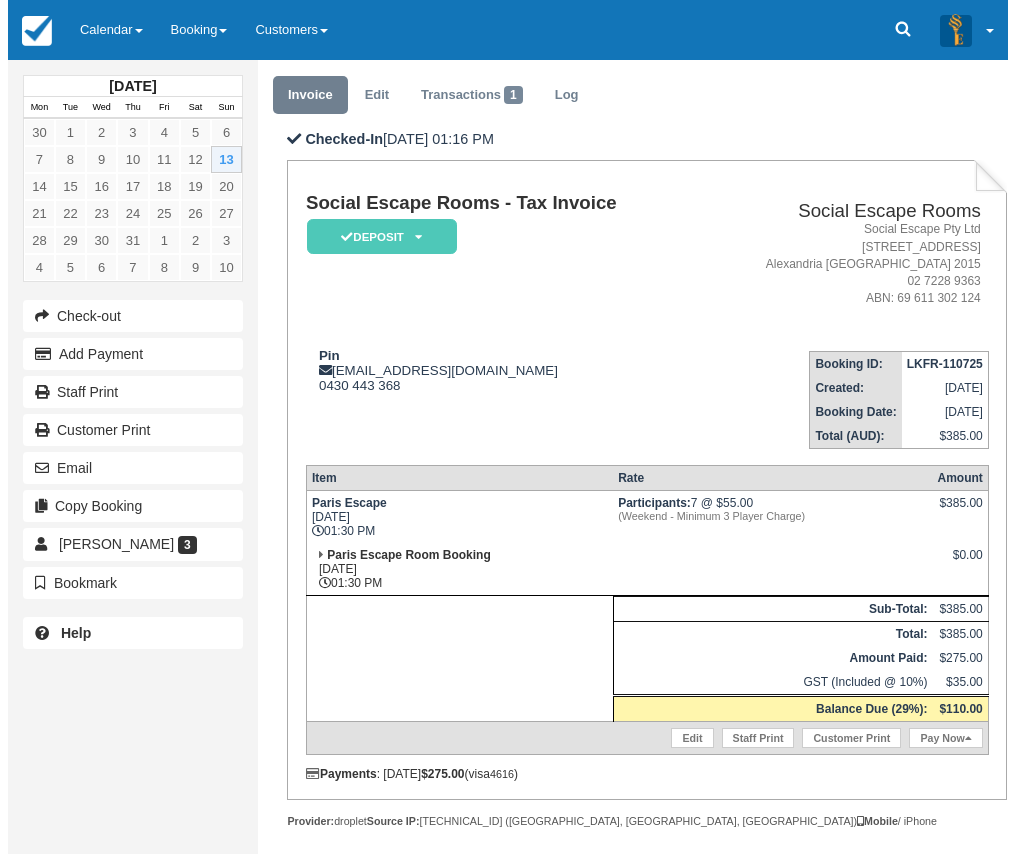 scroll, scrollTop: 100, scrollLeft: 0, axis: vertical 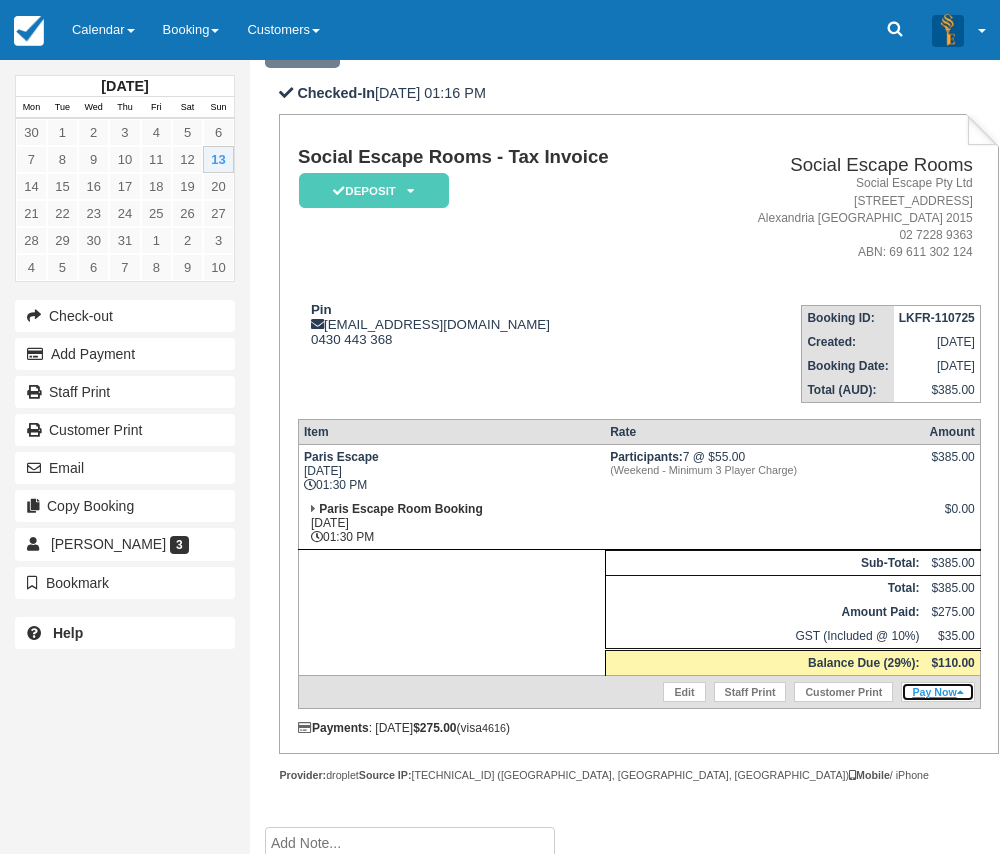 click on "Pay Now" at bounding box center [937, 692] 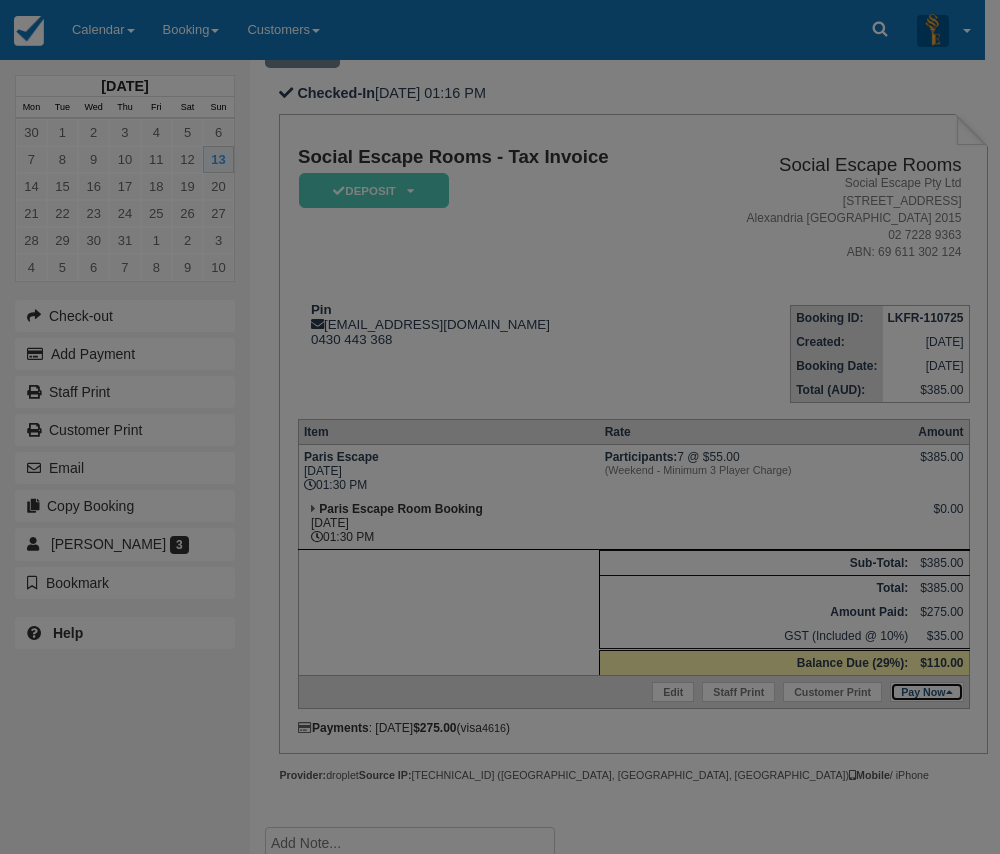 type on "13/07/2025" 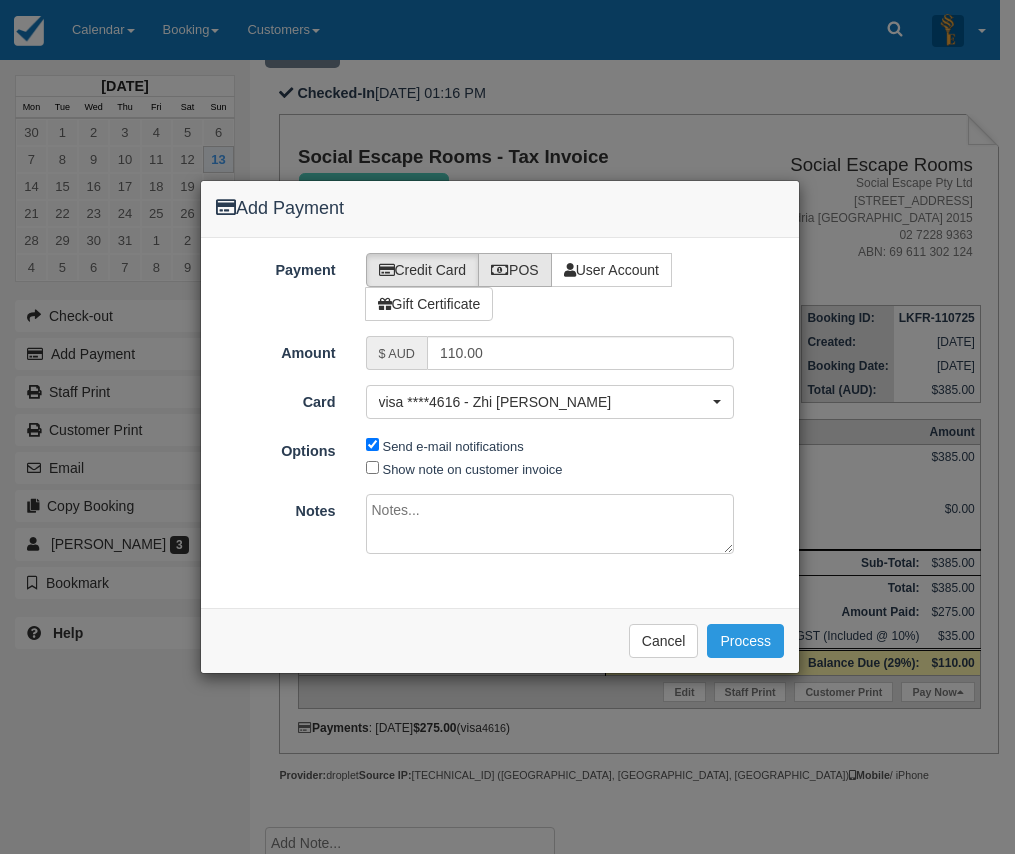 click on "POS" at bounding box center (515, 270) 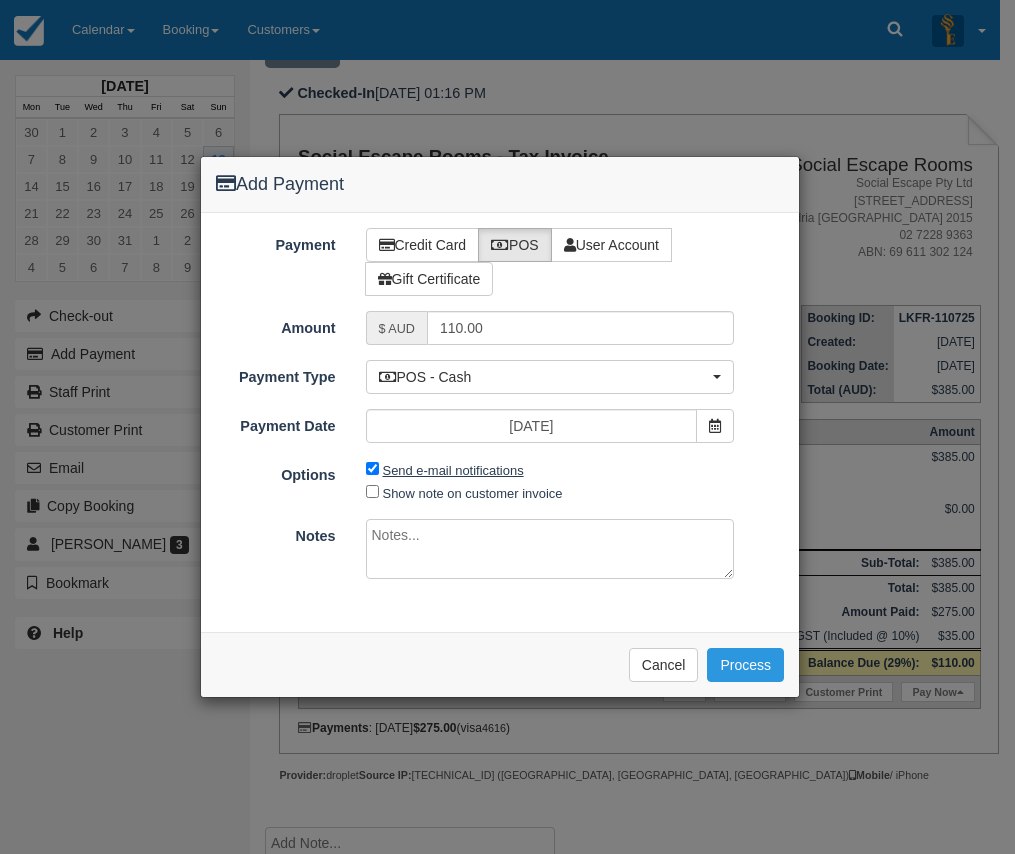 click on "Send e-mail notifications" at bounding box center (453, 470) 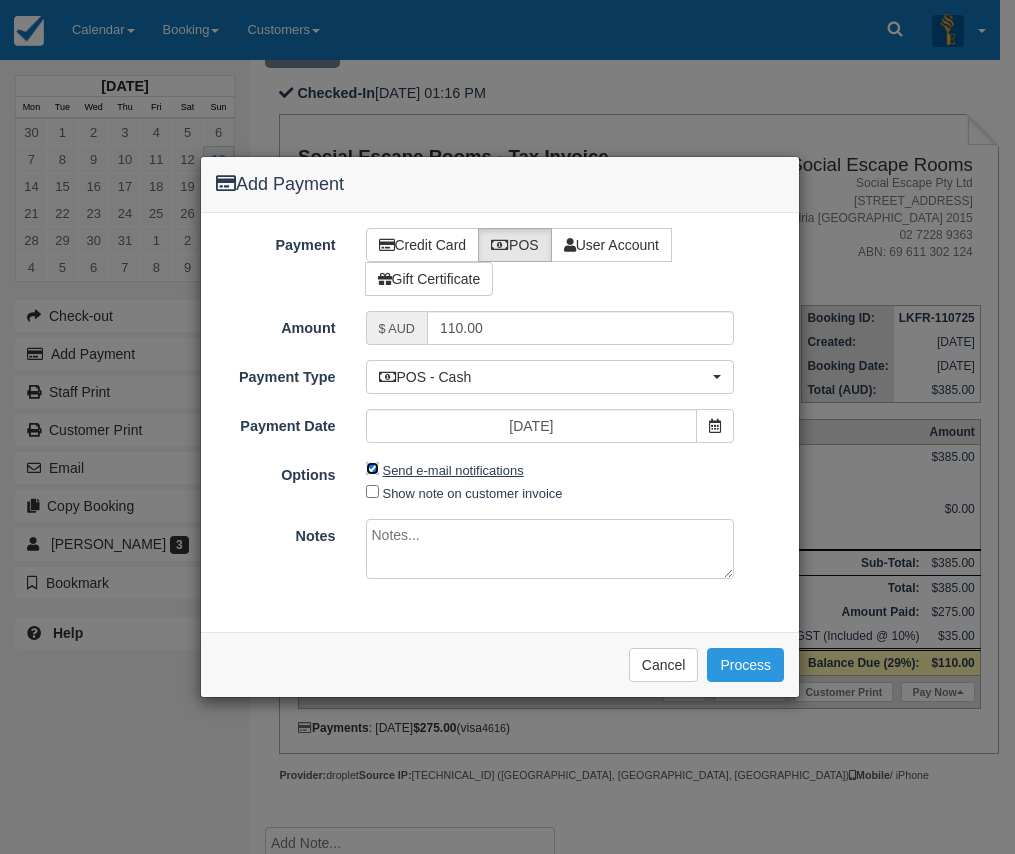 click on "Send e-mail notifications" at bounding box center (372, 468) 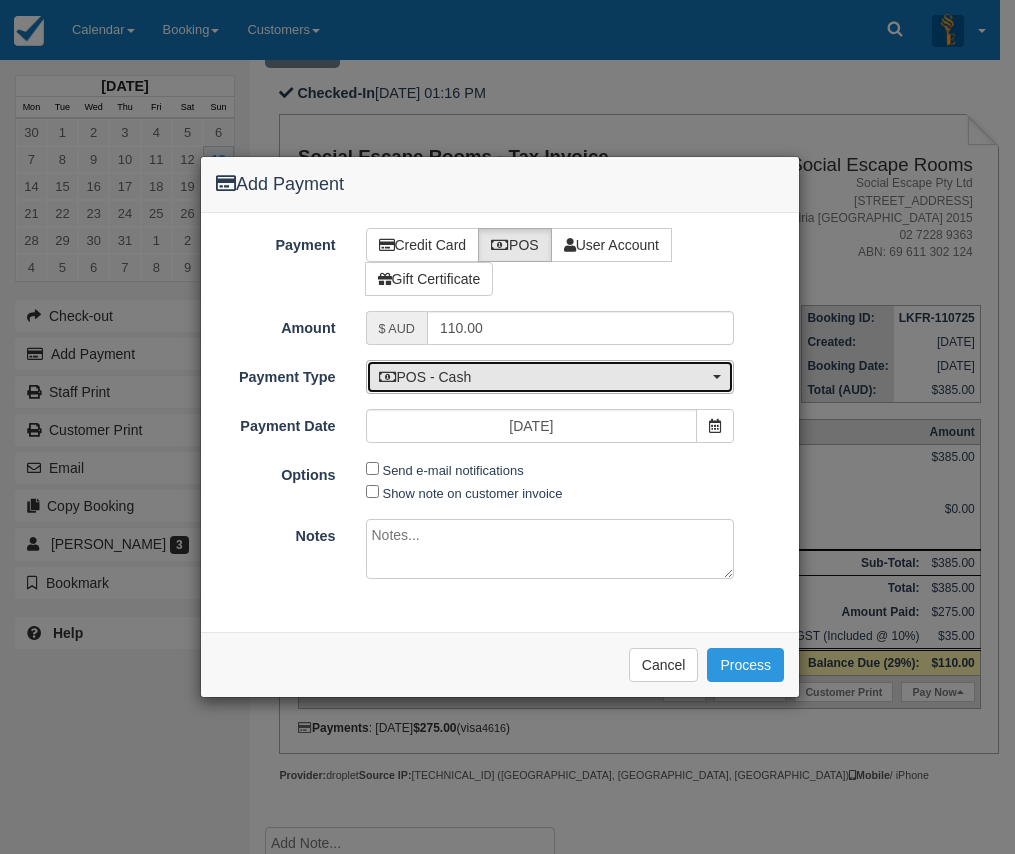 click on "POS - Cash" at bounding box center [544, 377] 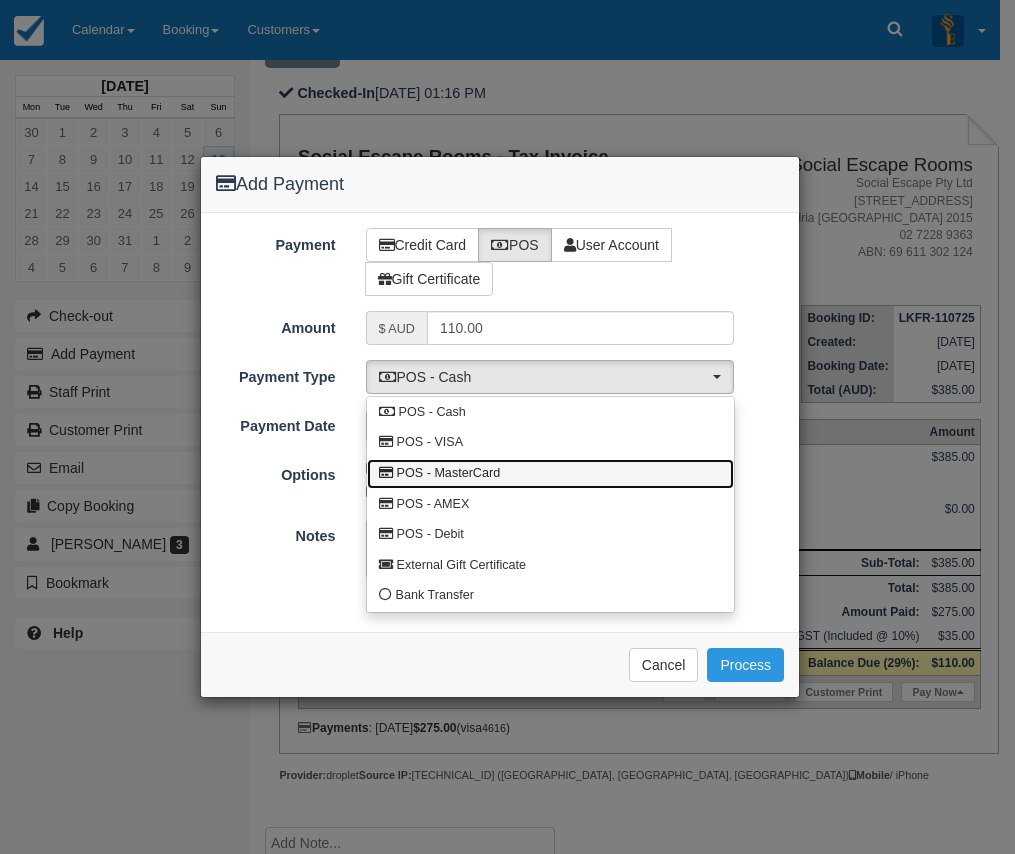click on "POS - MasterCard" at bounding box center (449, 474) 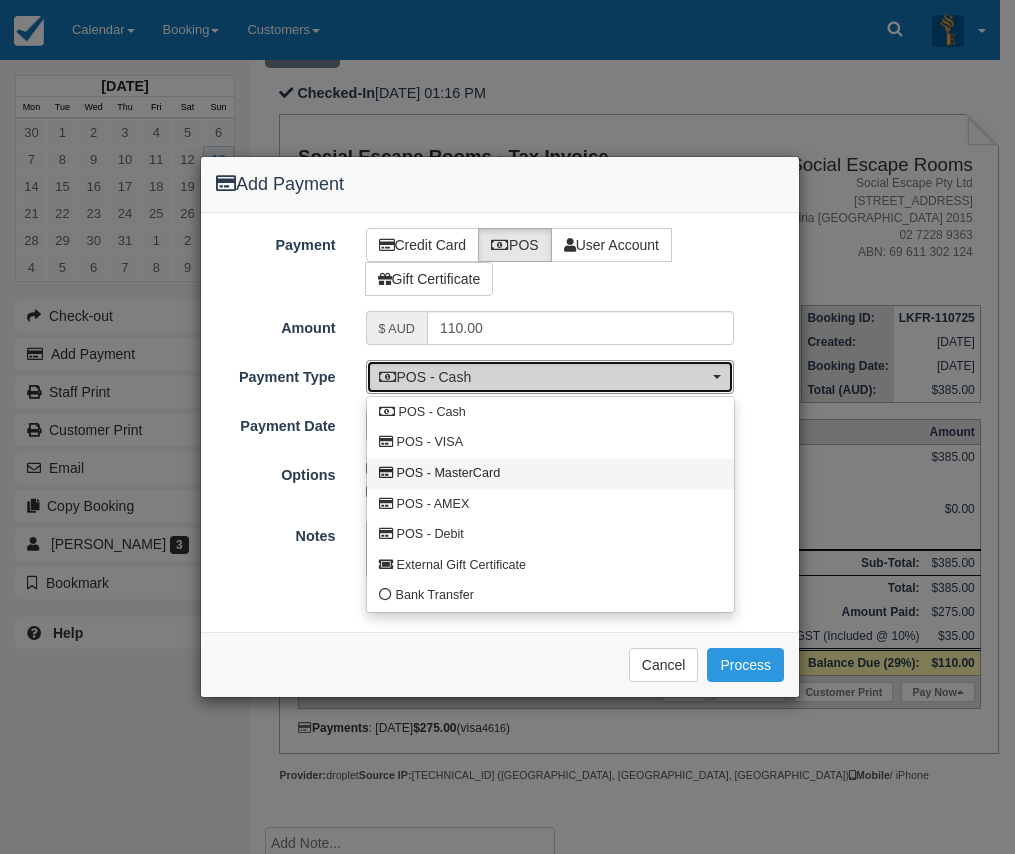 select on "MC" 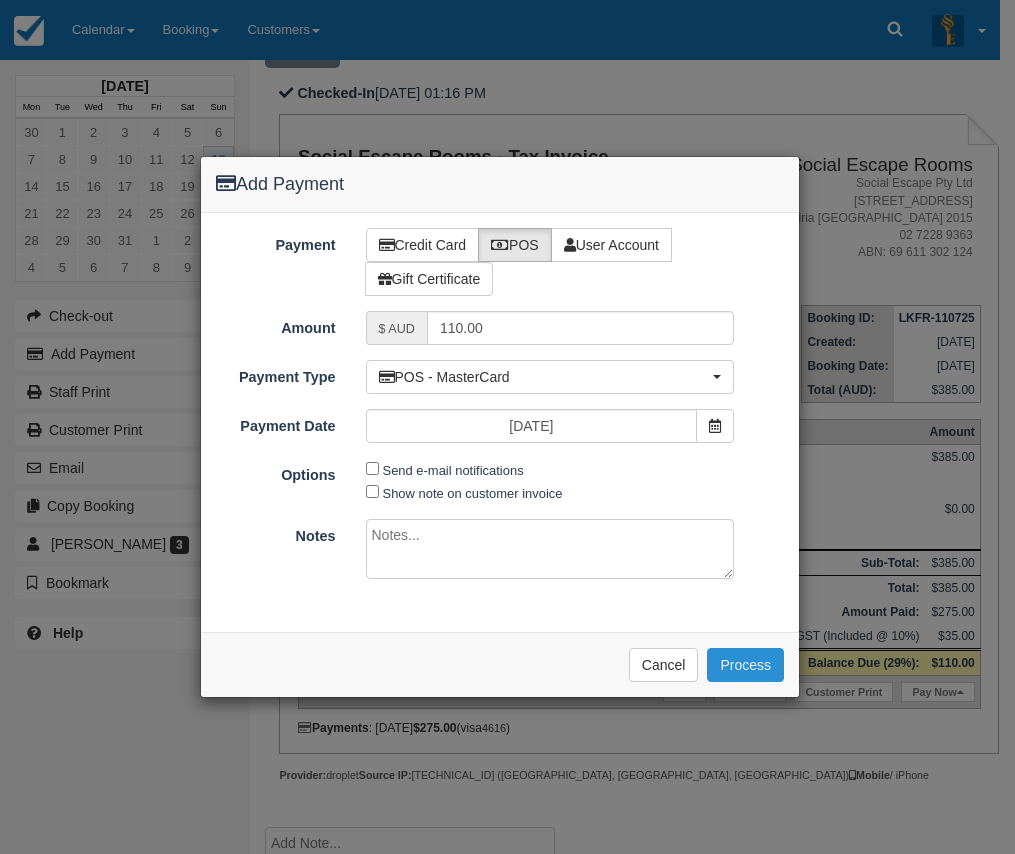 click on "Process" at bounding box center (745, 665) 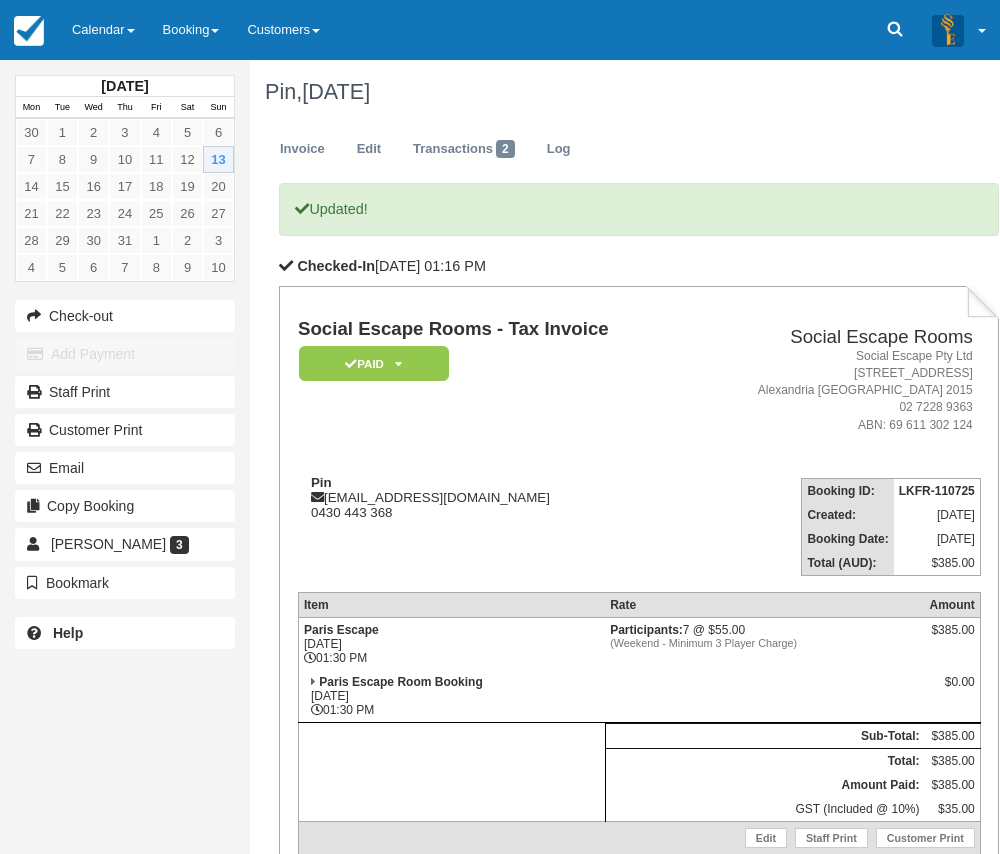 scroll, scrollTop: 0, scrollLeft: 0, axis: both 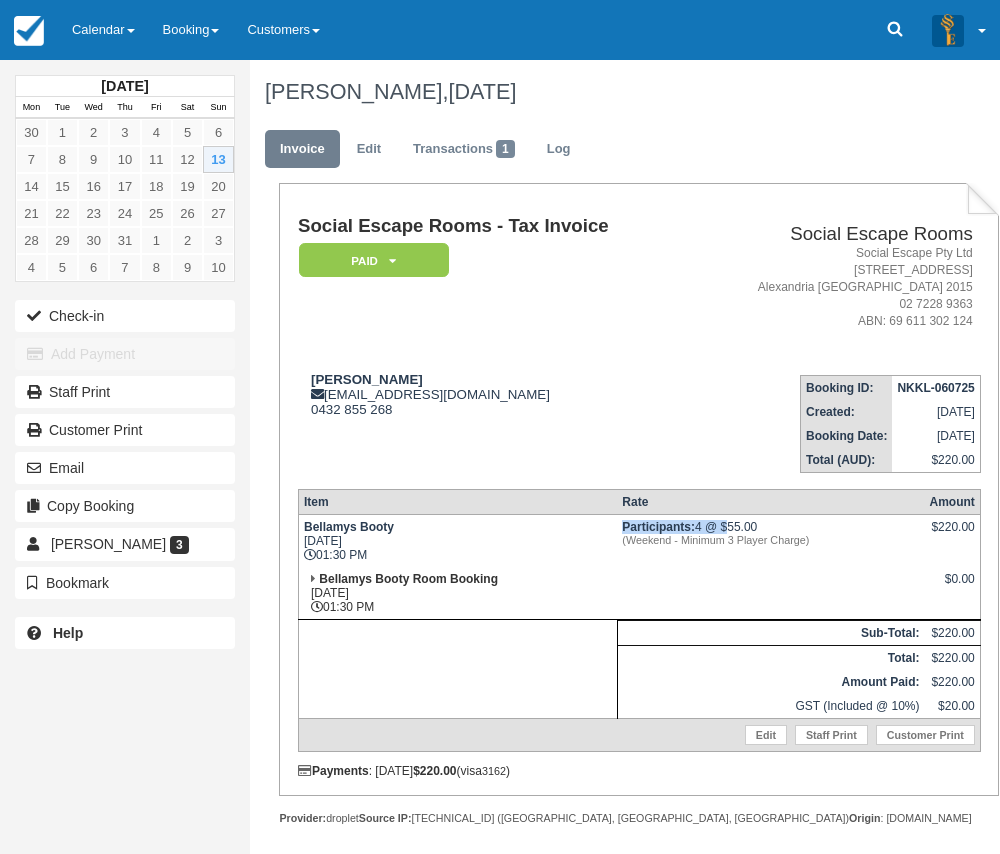 drag, startPoint x: 659, startPoint y: 522, endPoint x: 624, endPoint y: 518, distance: 35.22783 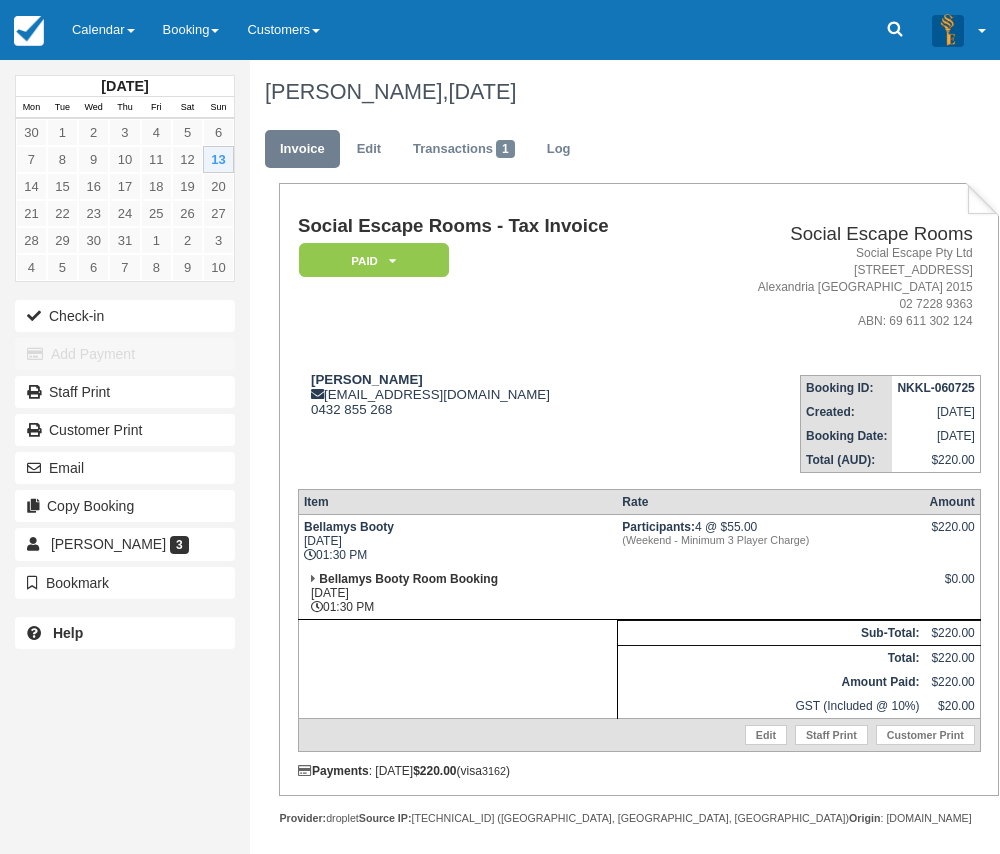 click on "Bellamys Booty
Sun July 13, 2025
01:30 PM" at bounding box center (457, 540) 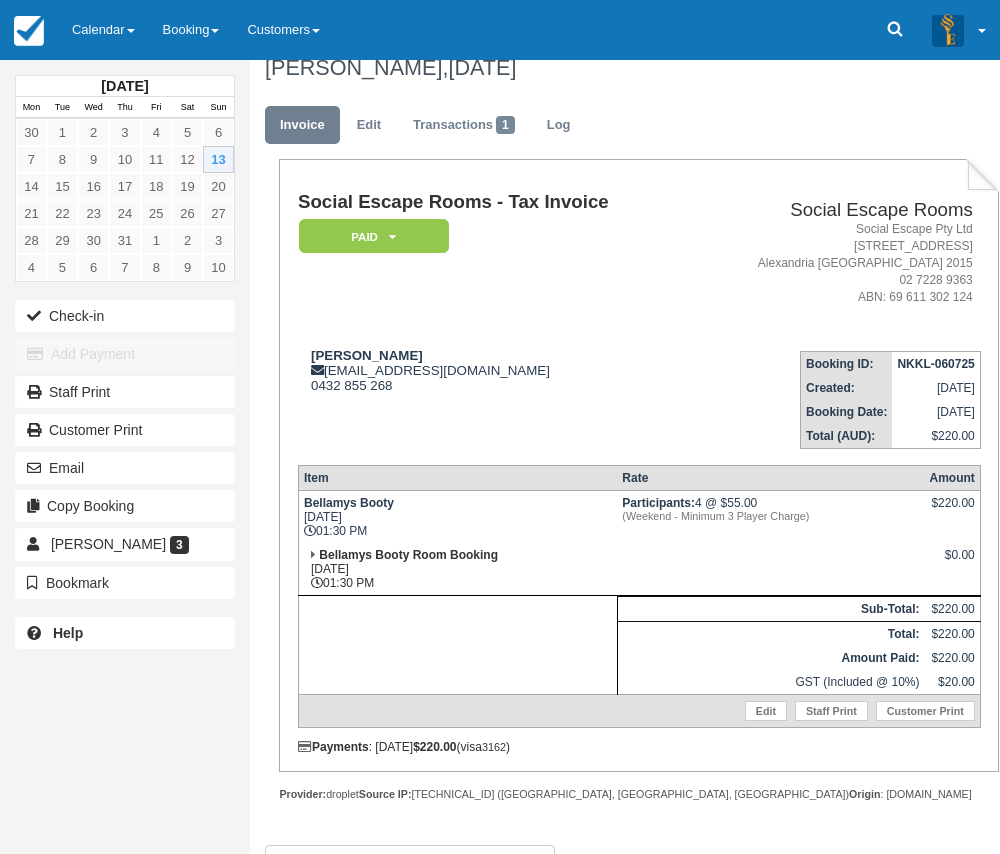 scroll, scrollTop: 0, scrollLeft: 0, axis: both 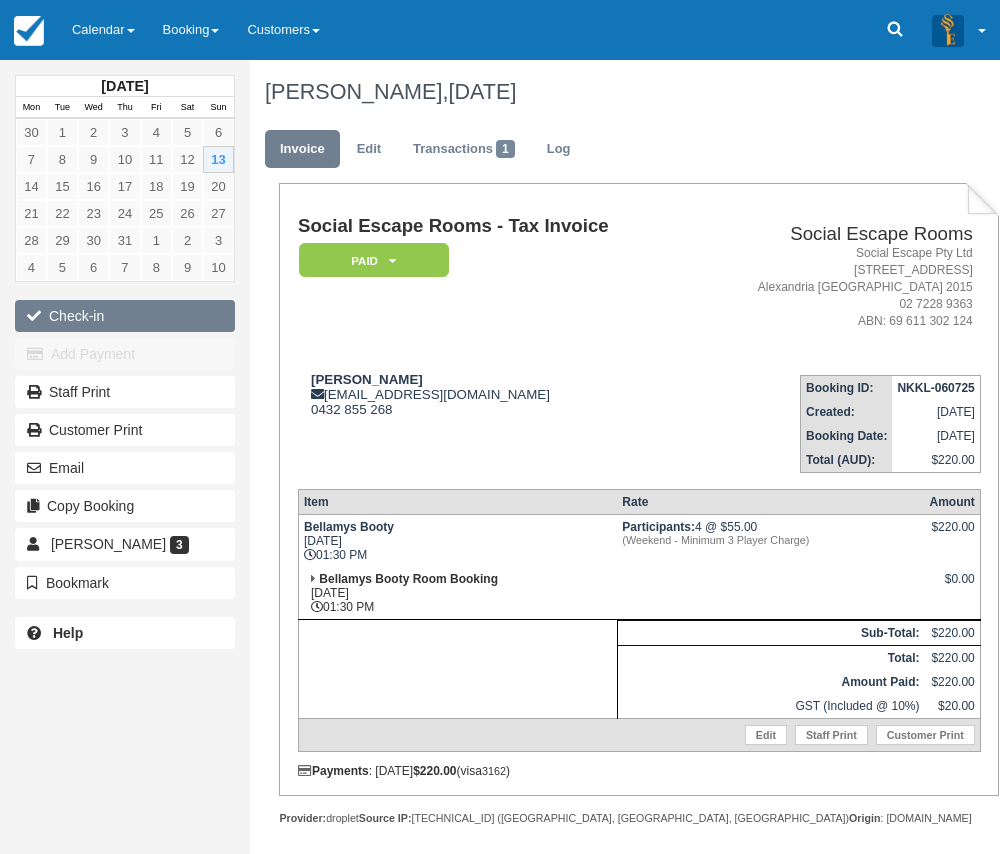 click on "Check-in" at bounding box center [125, 316] 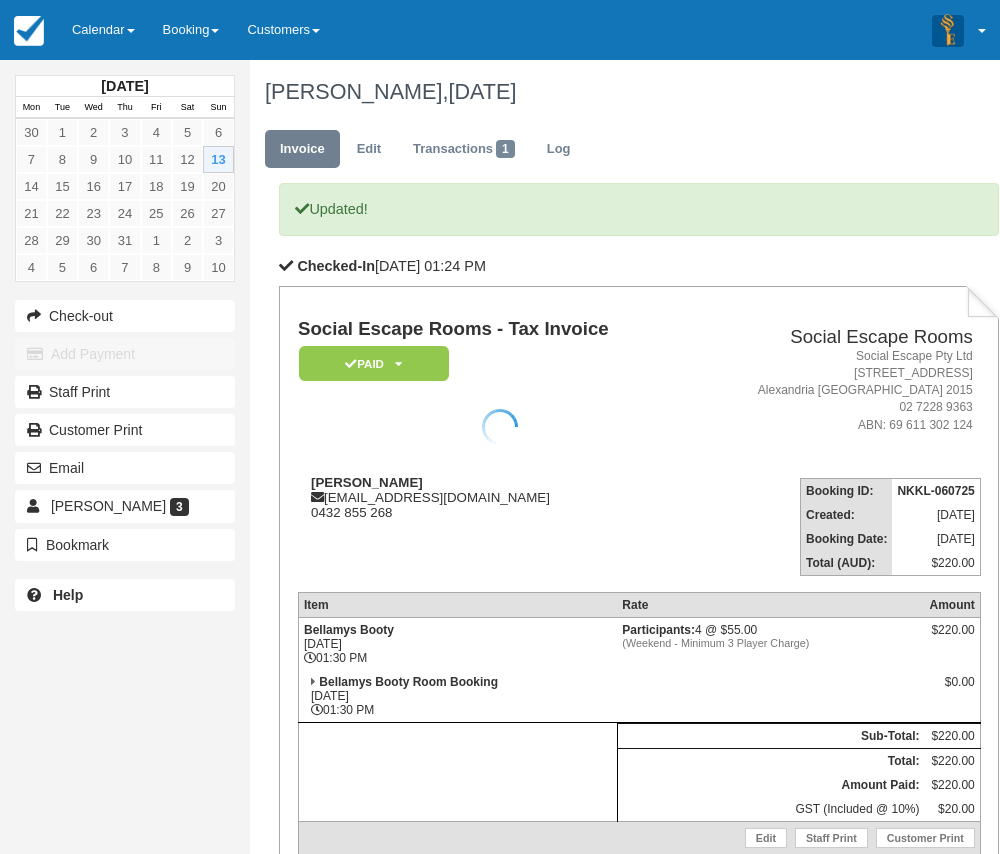 scroll, scrollTop: 0, scrollLeft: 0, axis: both 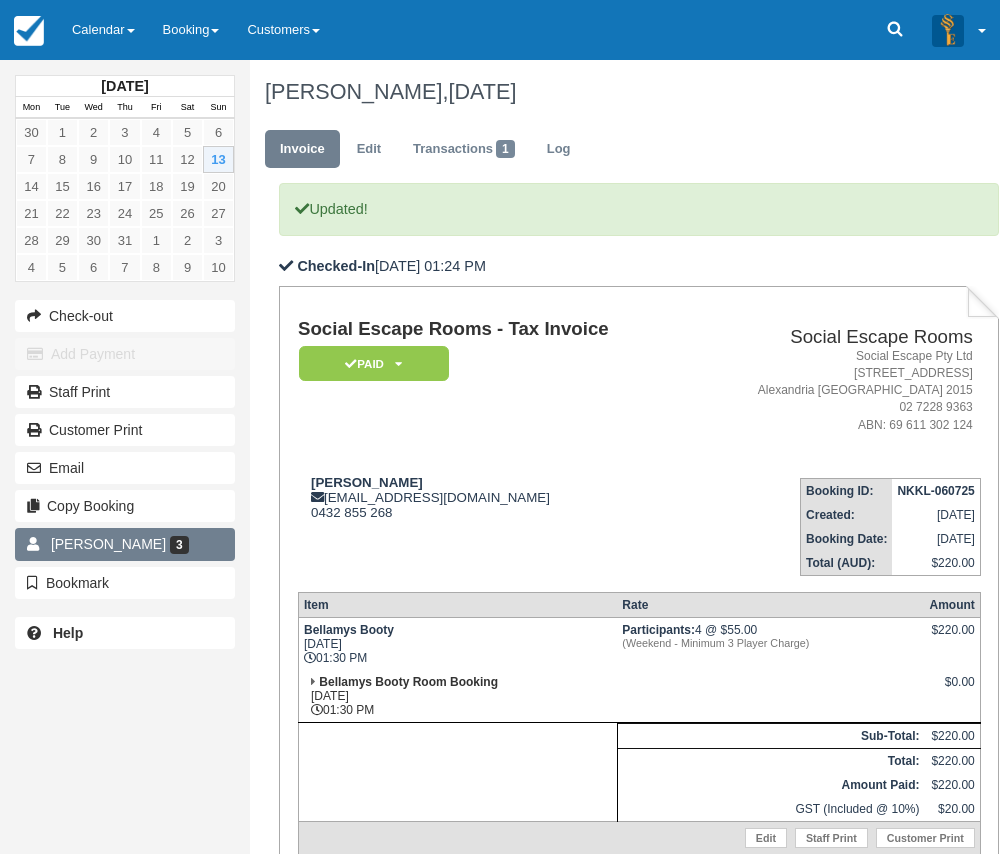 click on "[PERSON_NAME]" at bounding box center [108, 544] 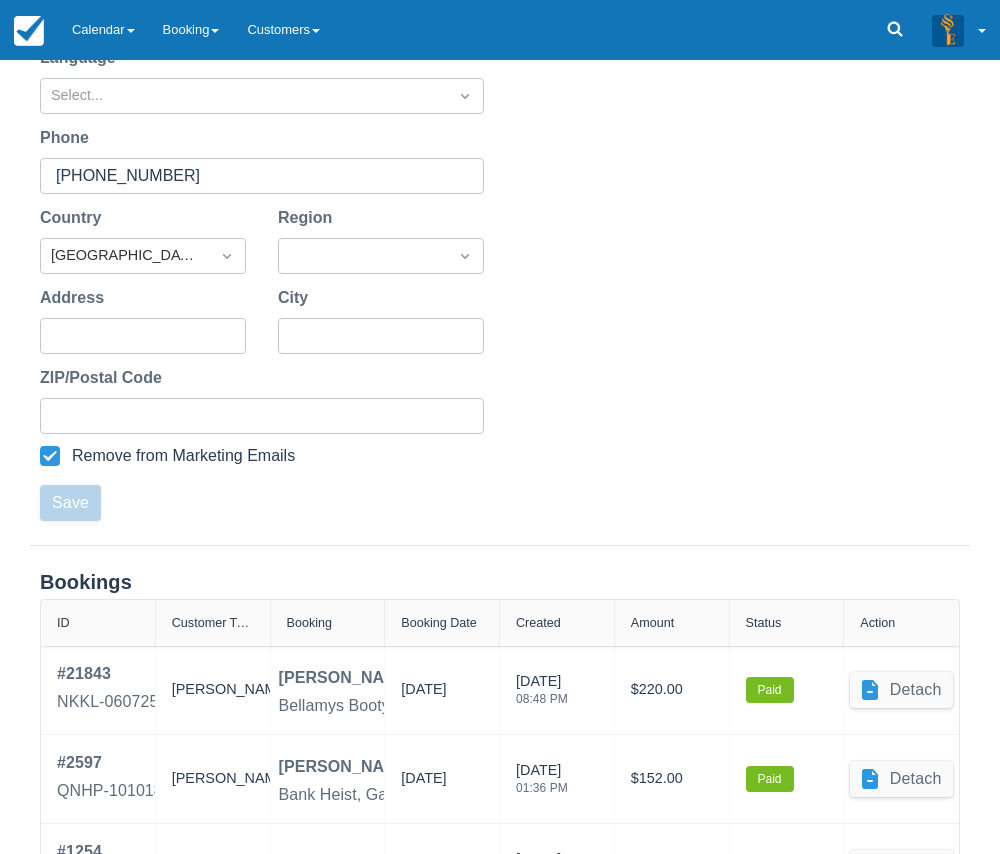 scroll, scrollTop: 514, scrollLeft: 0, axis: vertical 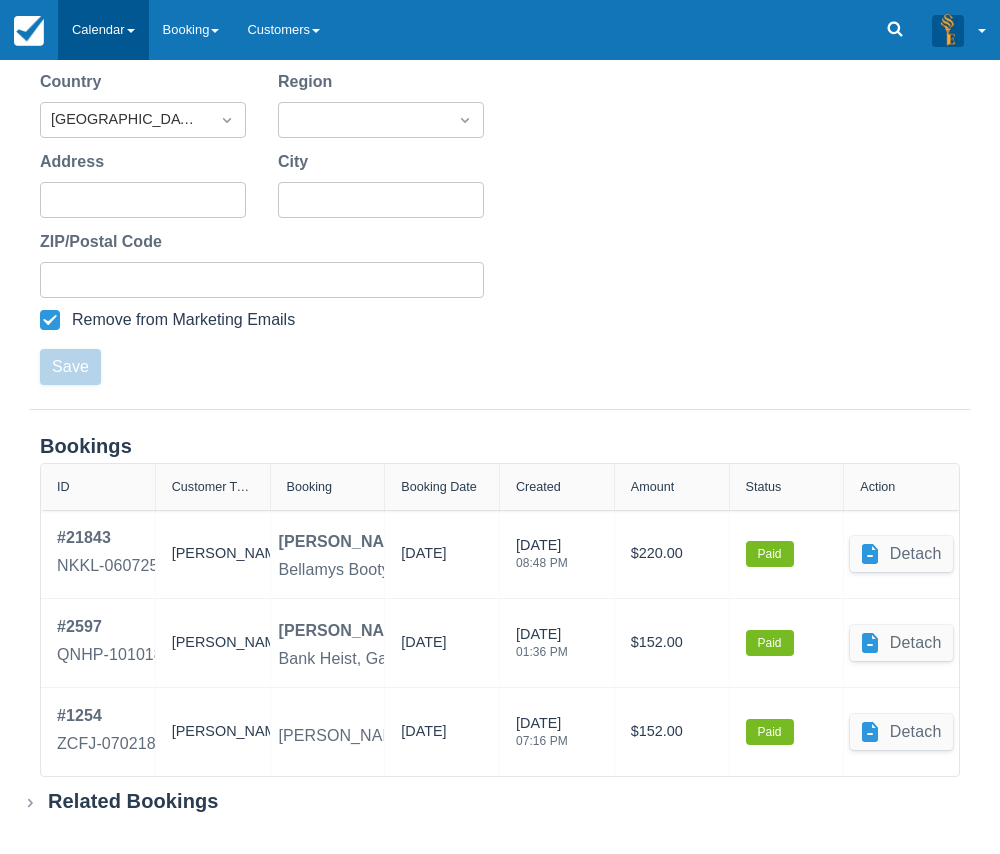 click on "Calendar" at bounding box center (103, 30) 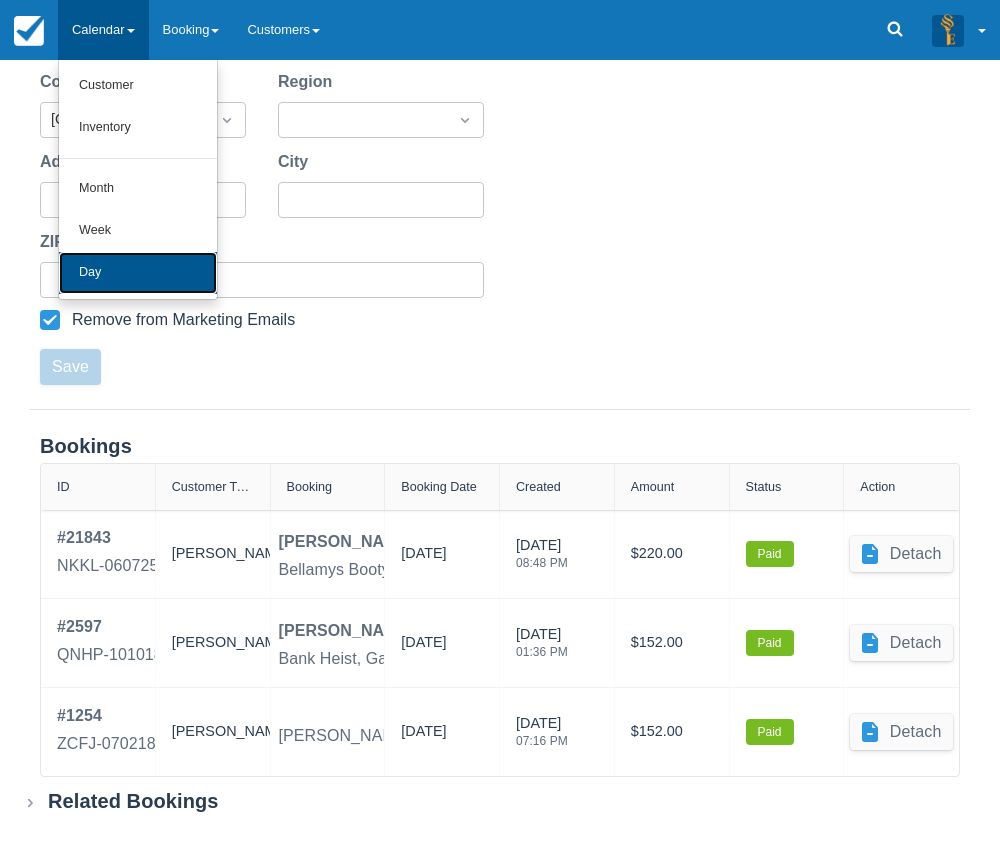 click on "Day" at bounding box center [138, 273] 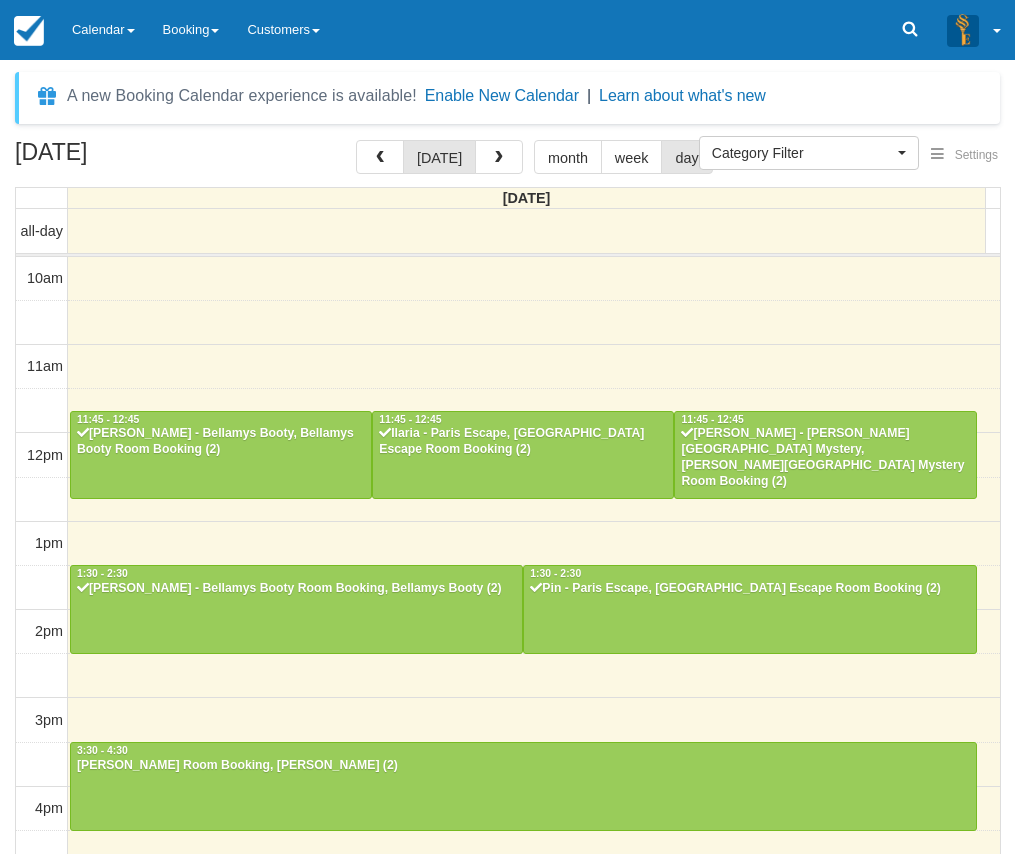 select 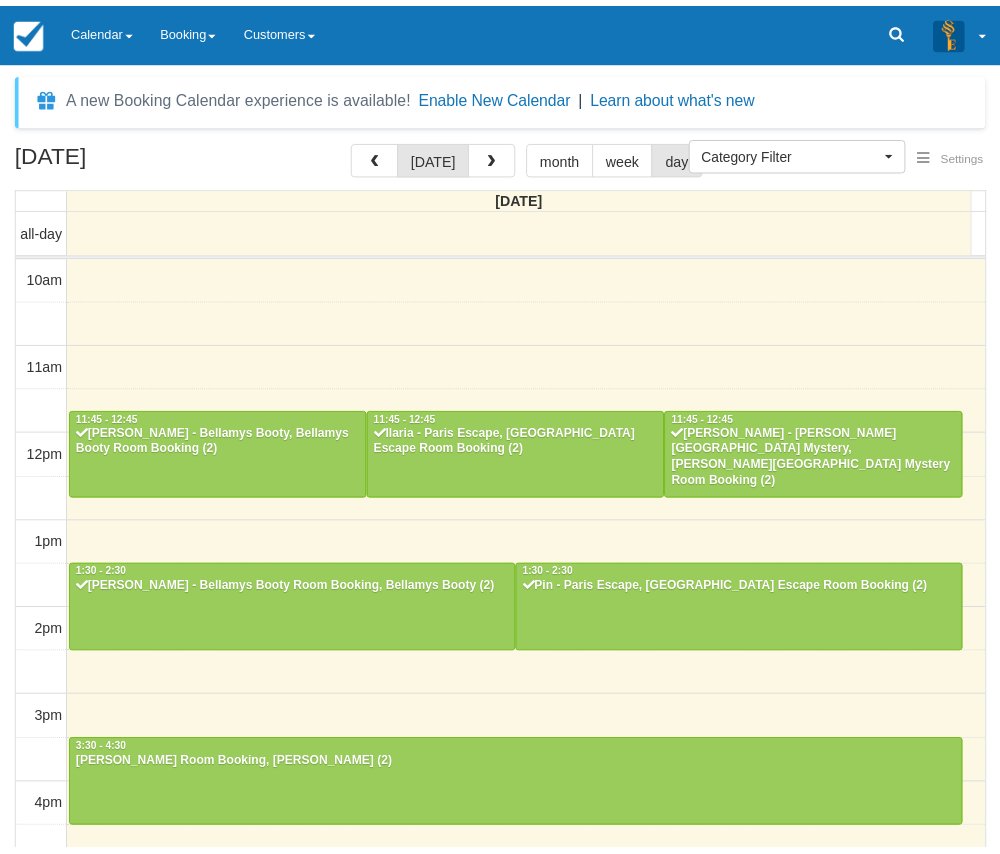scroll, scrollTop: 0, scrollLeft: 0, axis: both 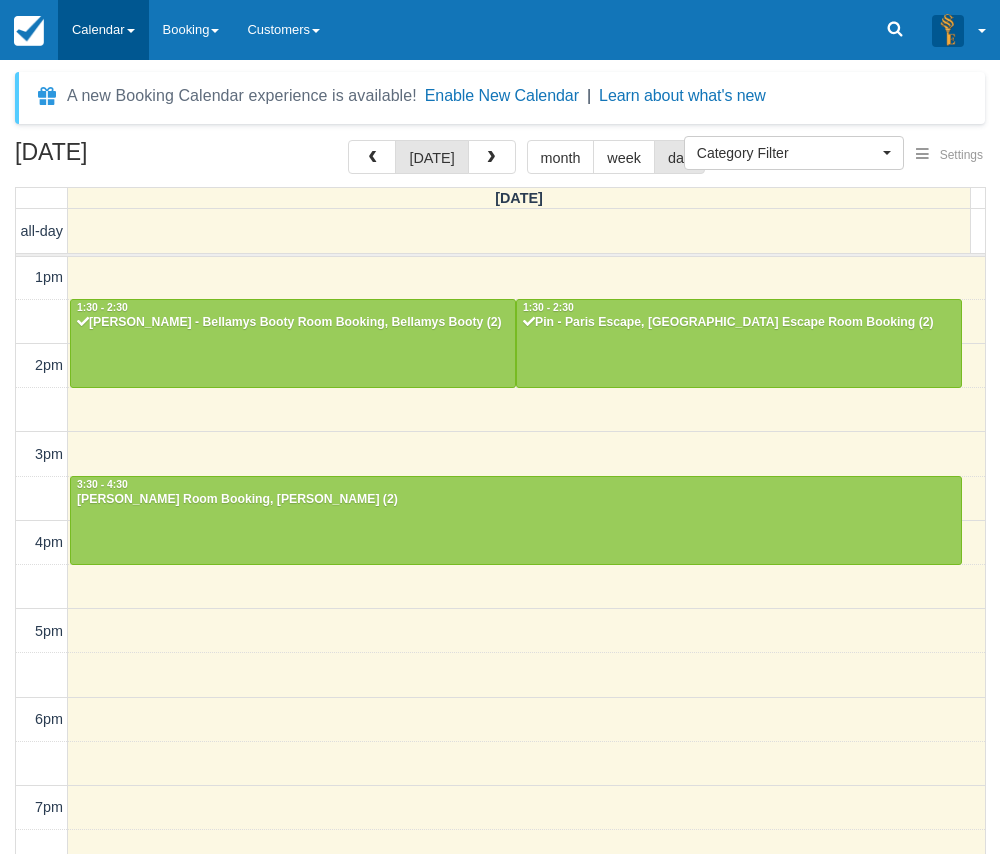 click on "Calendar" at bounding box center [103, 30] 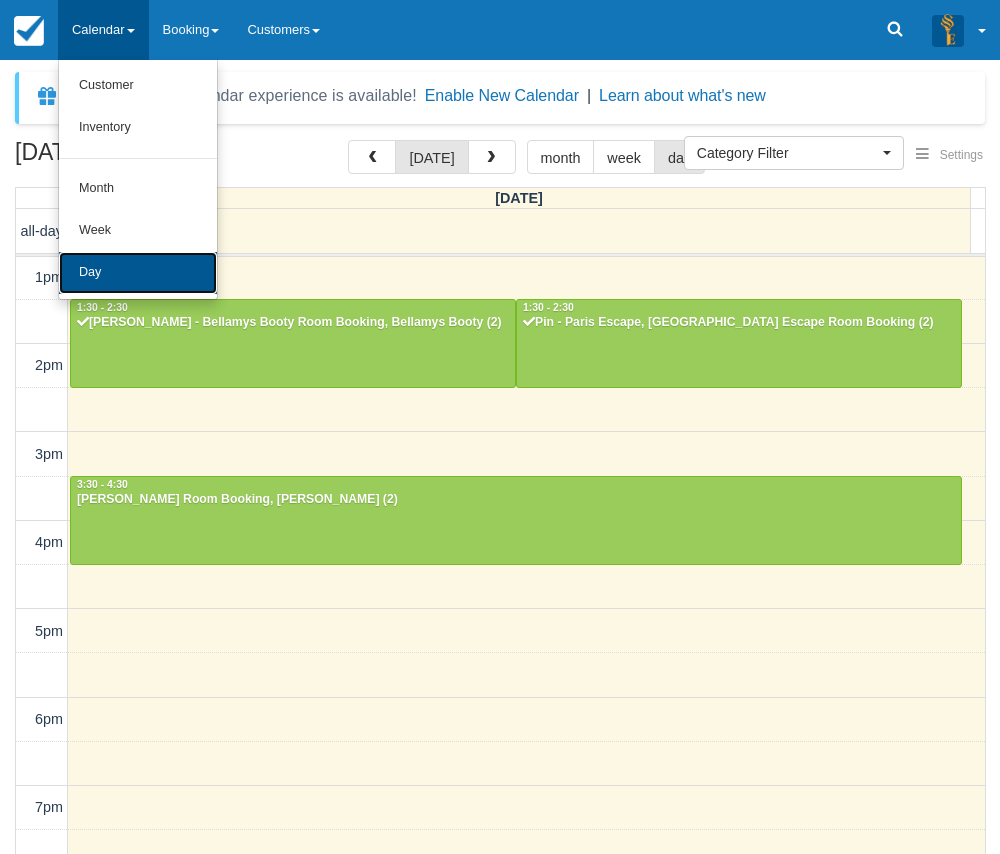 click on "Day" at bounding box center [138, 273] 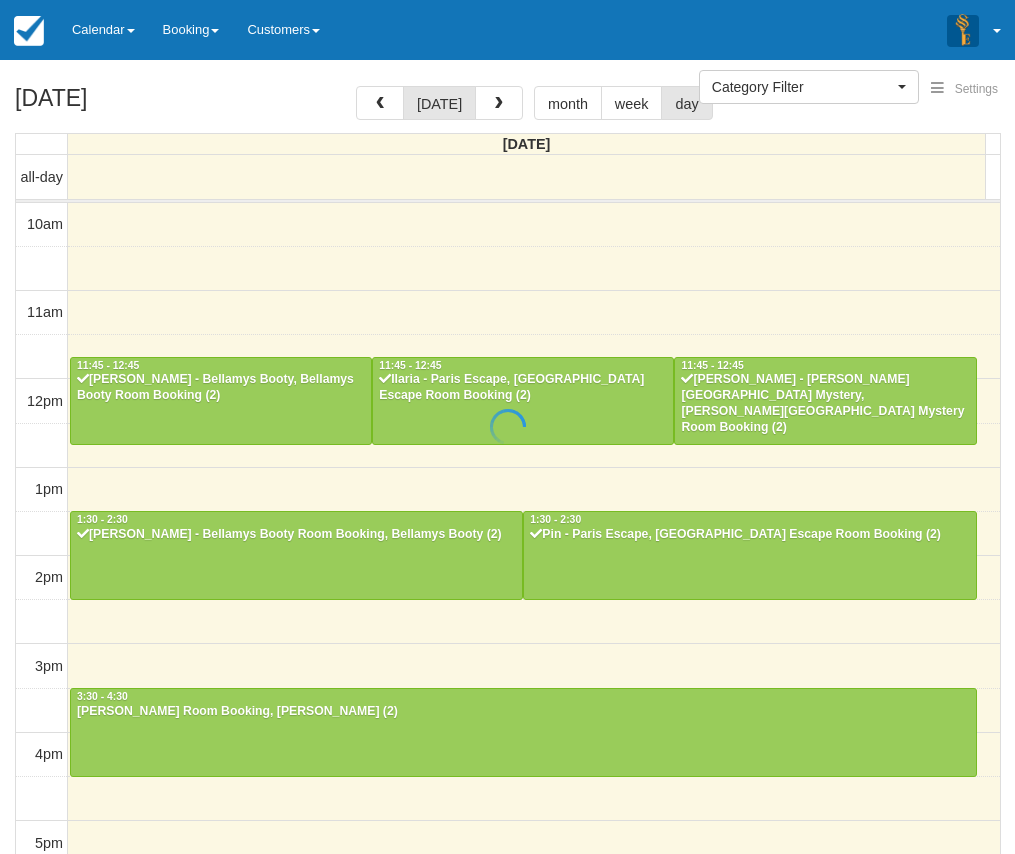 select 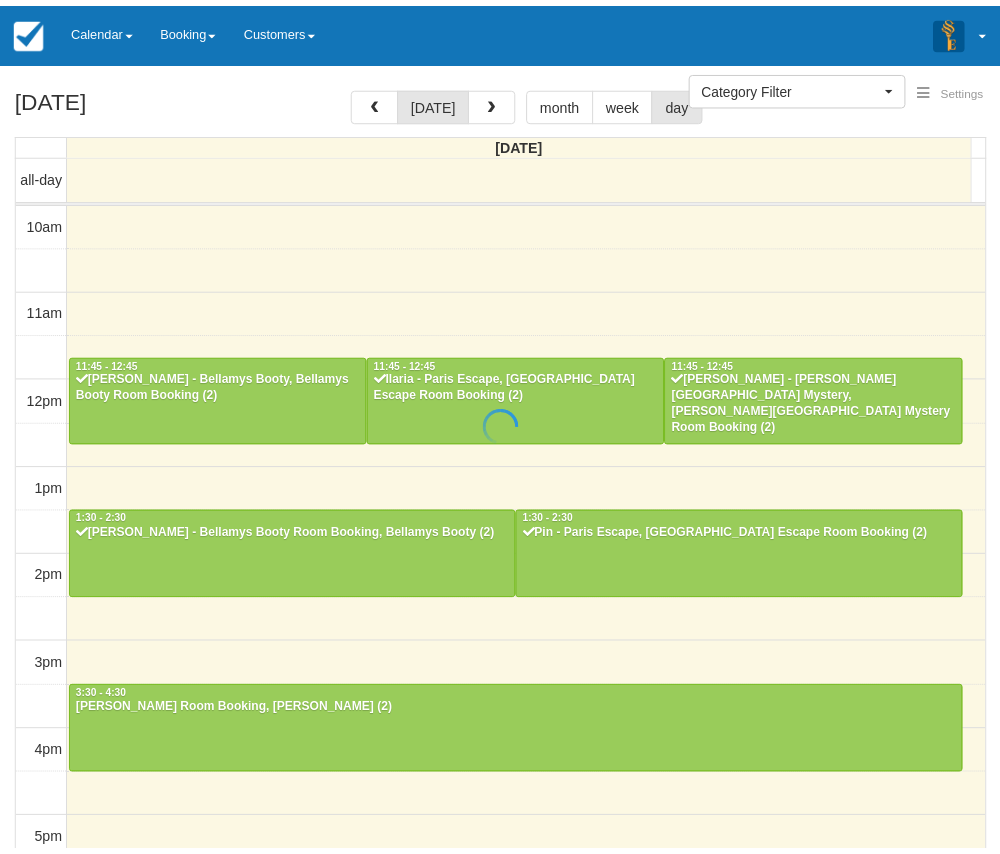 scroll, scrollTop: 0, scrollLeft: 0, axis: both 